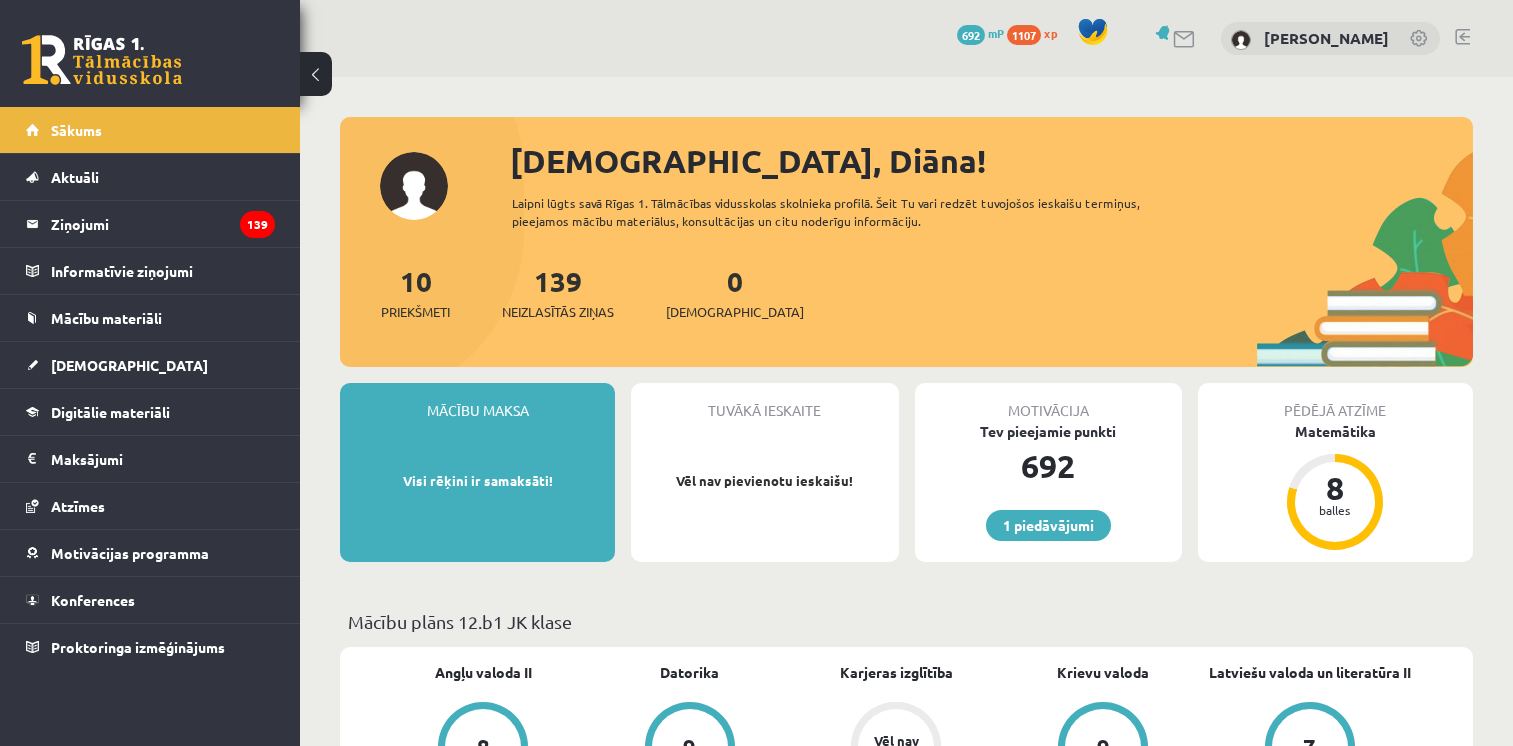 scroll, scrollTop: 0, scrollLeft: 0, axis: both 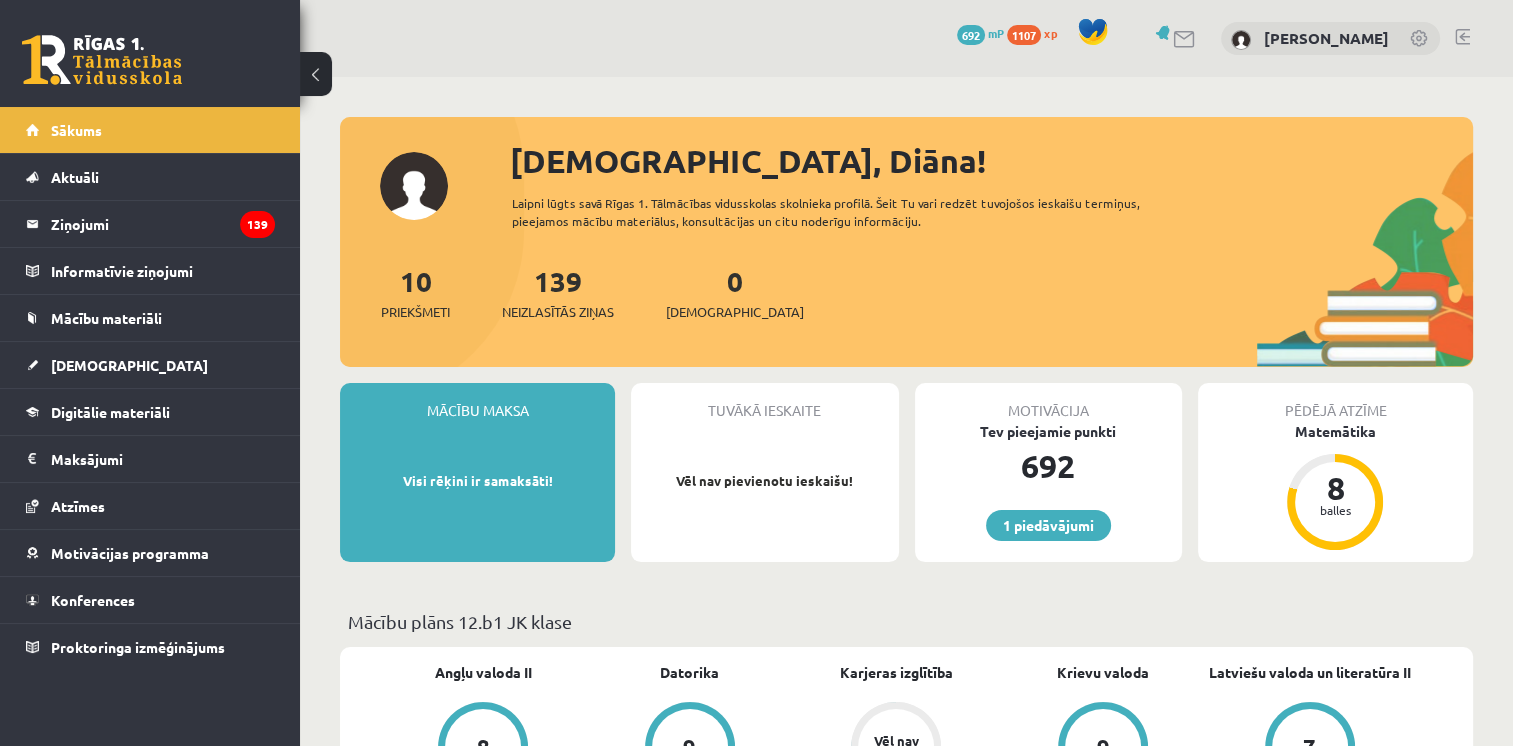 click on "139
Neizlasītās ziņas" at bounding box center [558, 291] 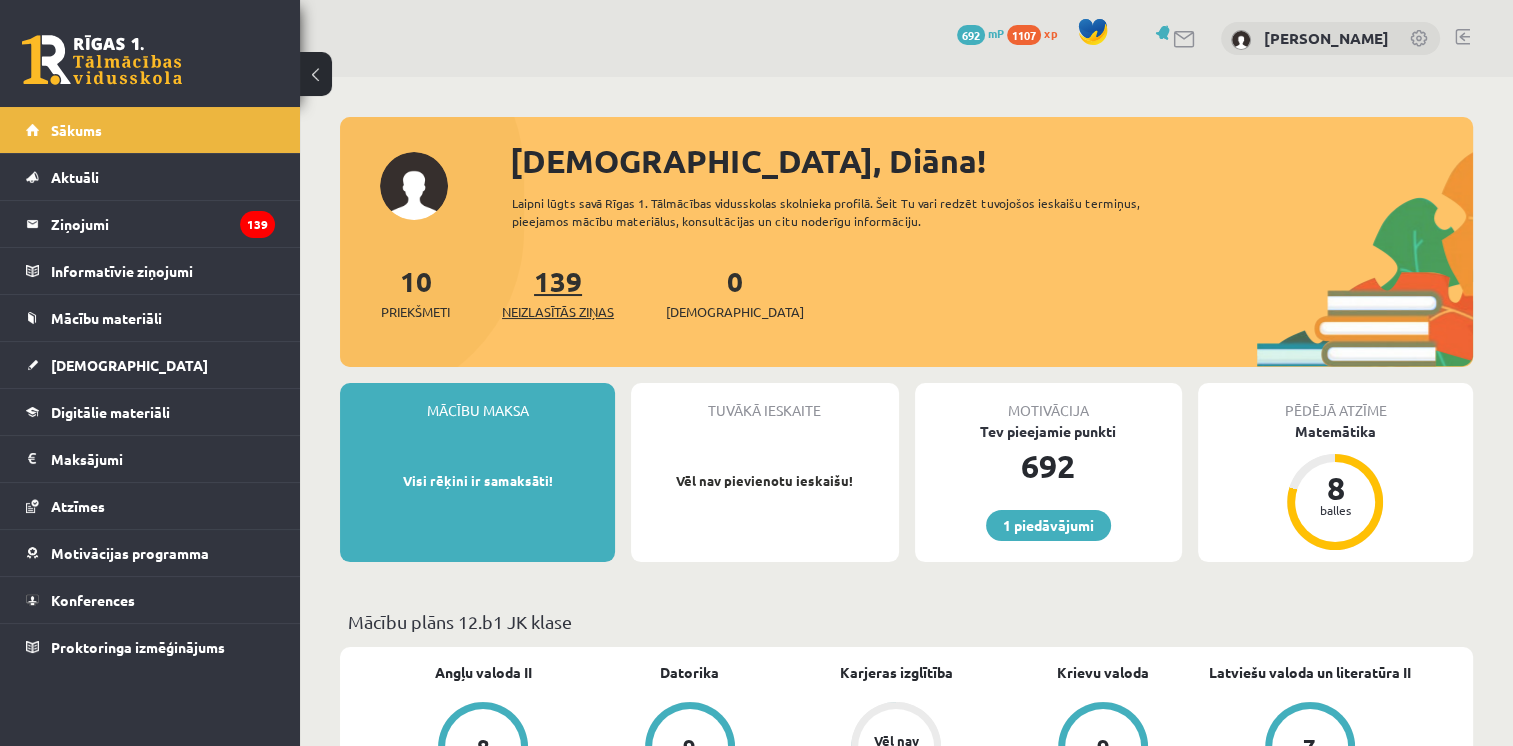 click on "Neizlasītās ziņas" at bounding box center (558, 312) 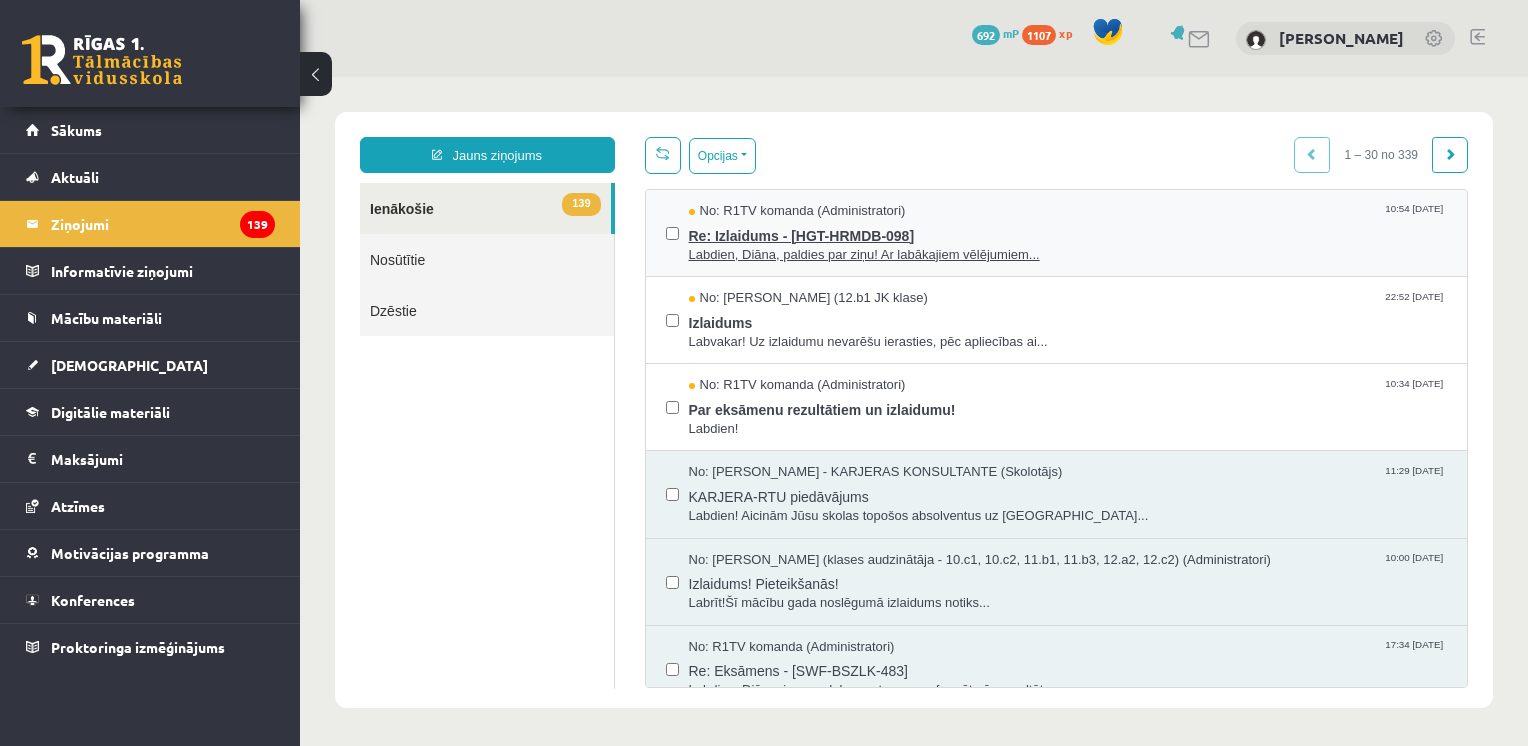 scroll, scrollTop: 0, scrollLeft: 0, axis: both 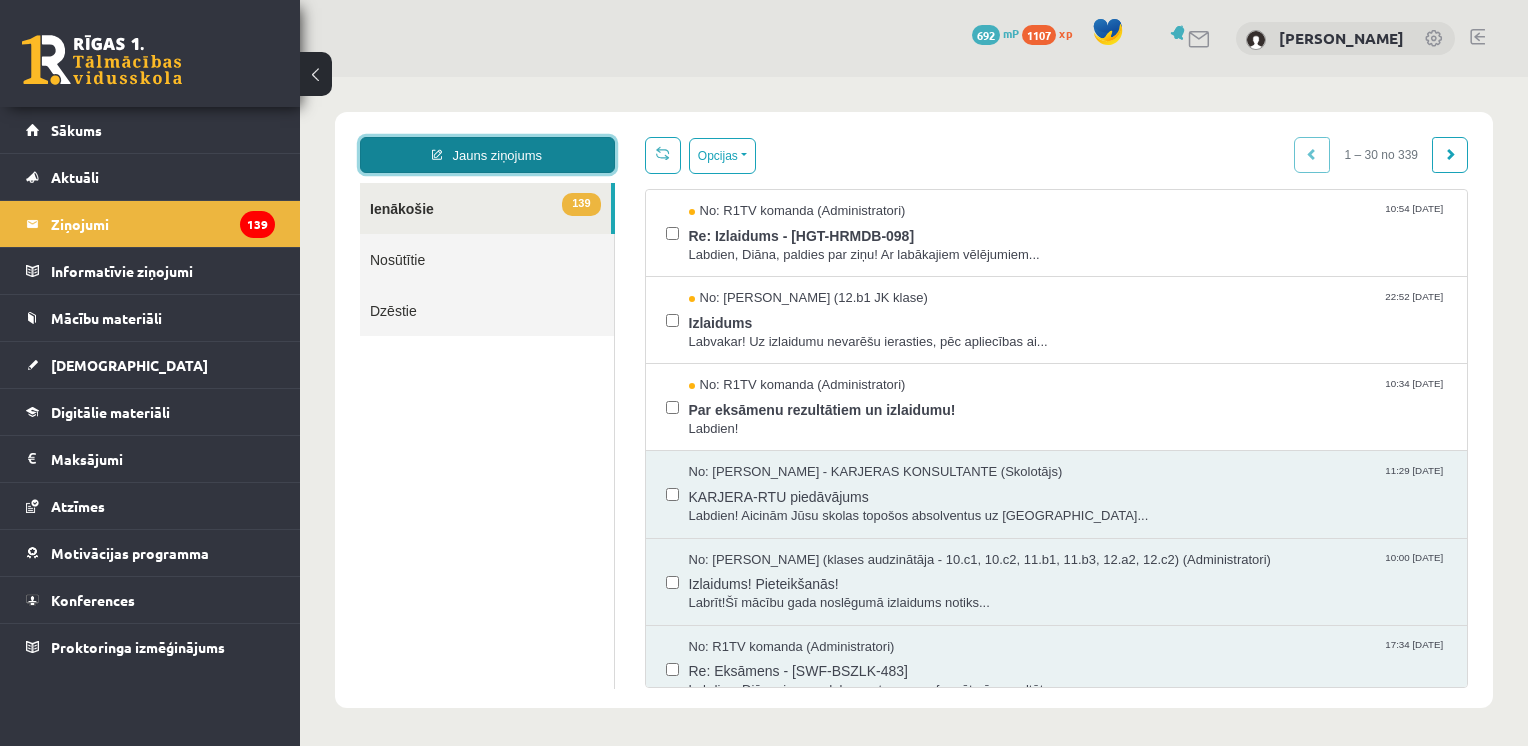 click on "Jauns ziņojums" at bounding box center [487, 155] 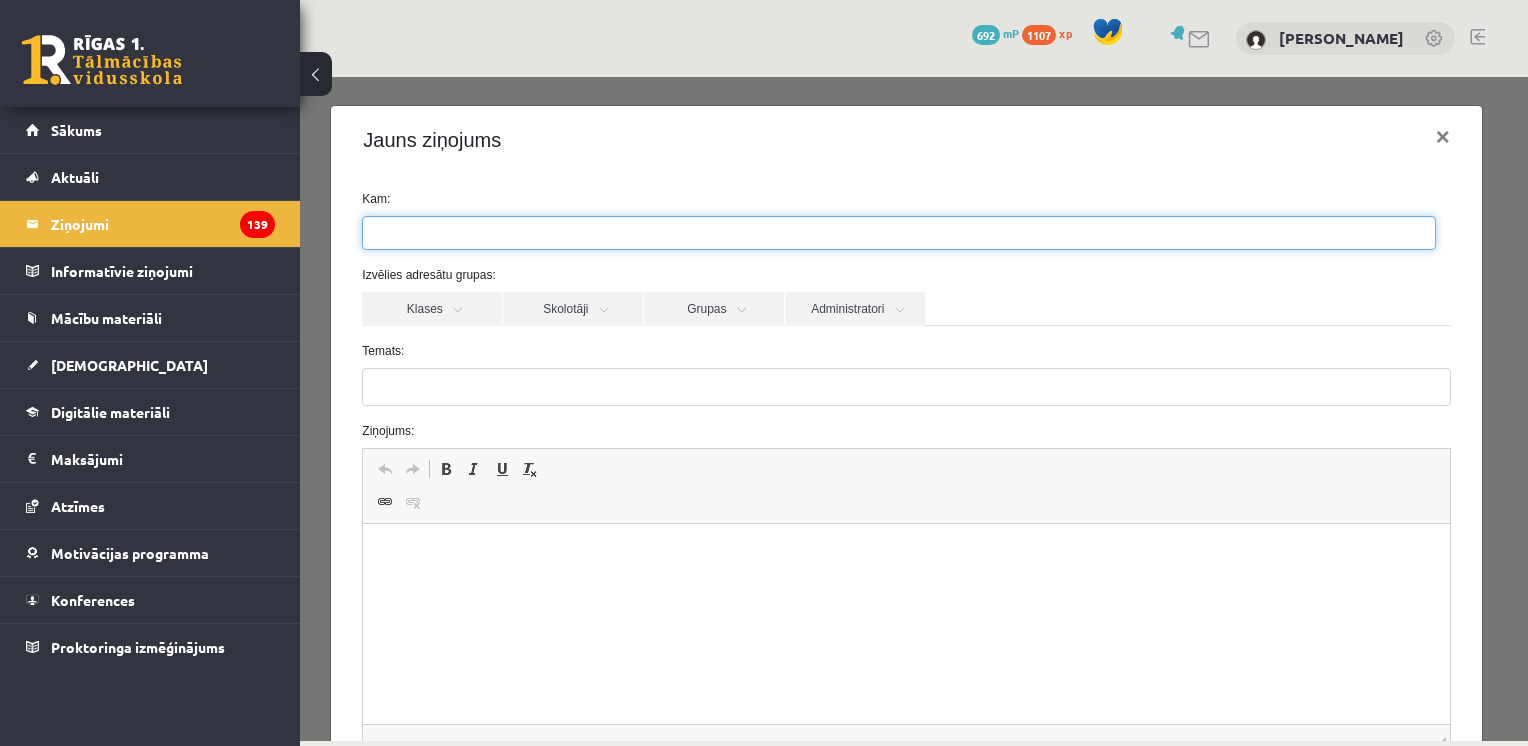 click at bounding box center (899, 233) 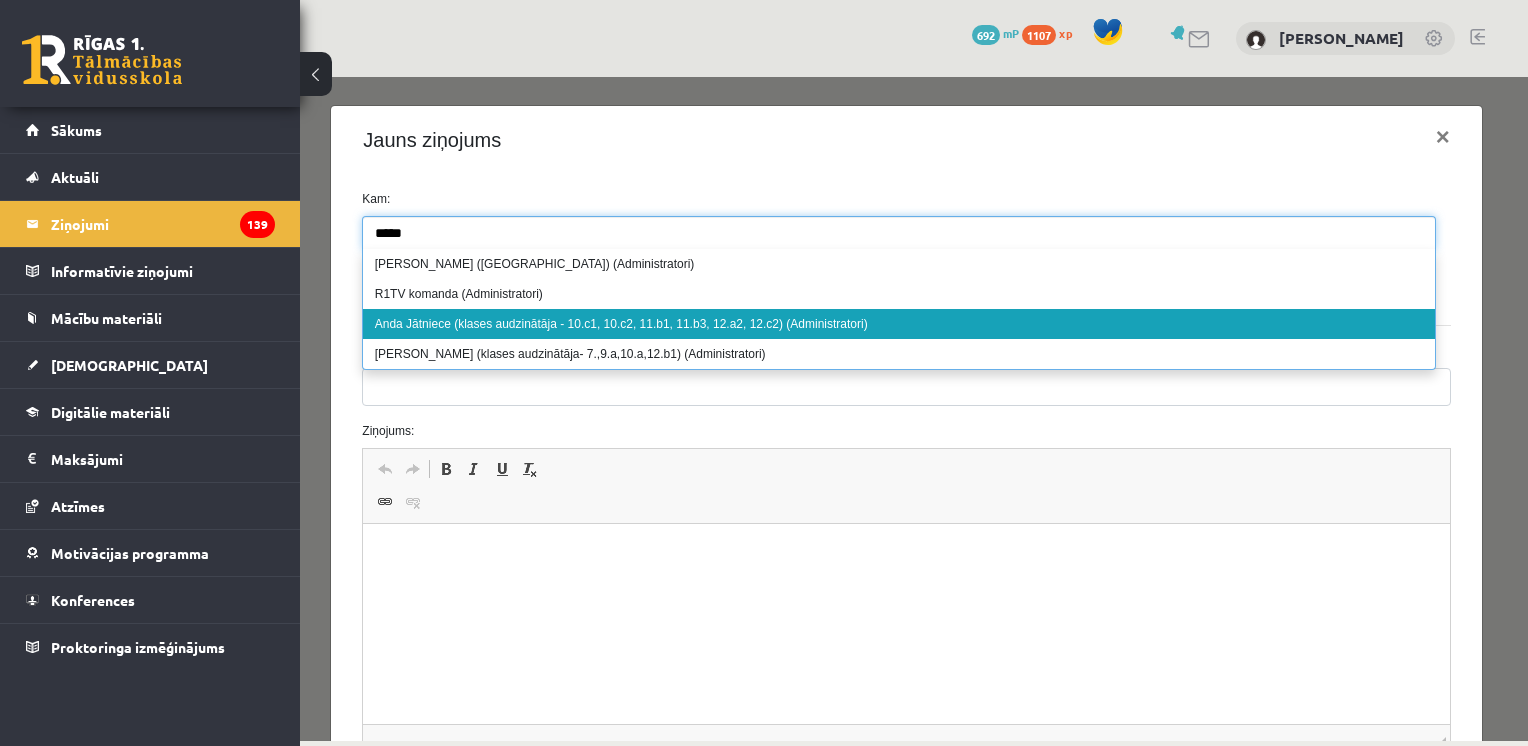type on "****" 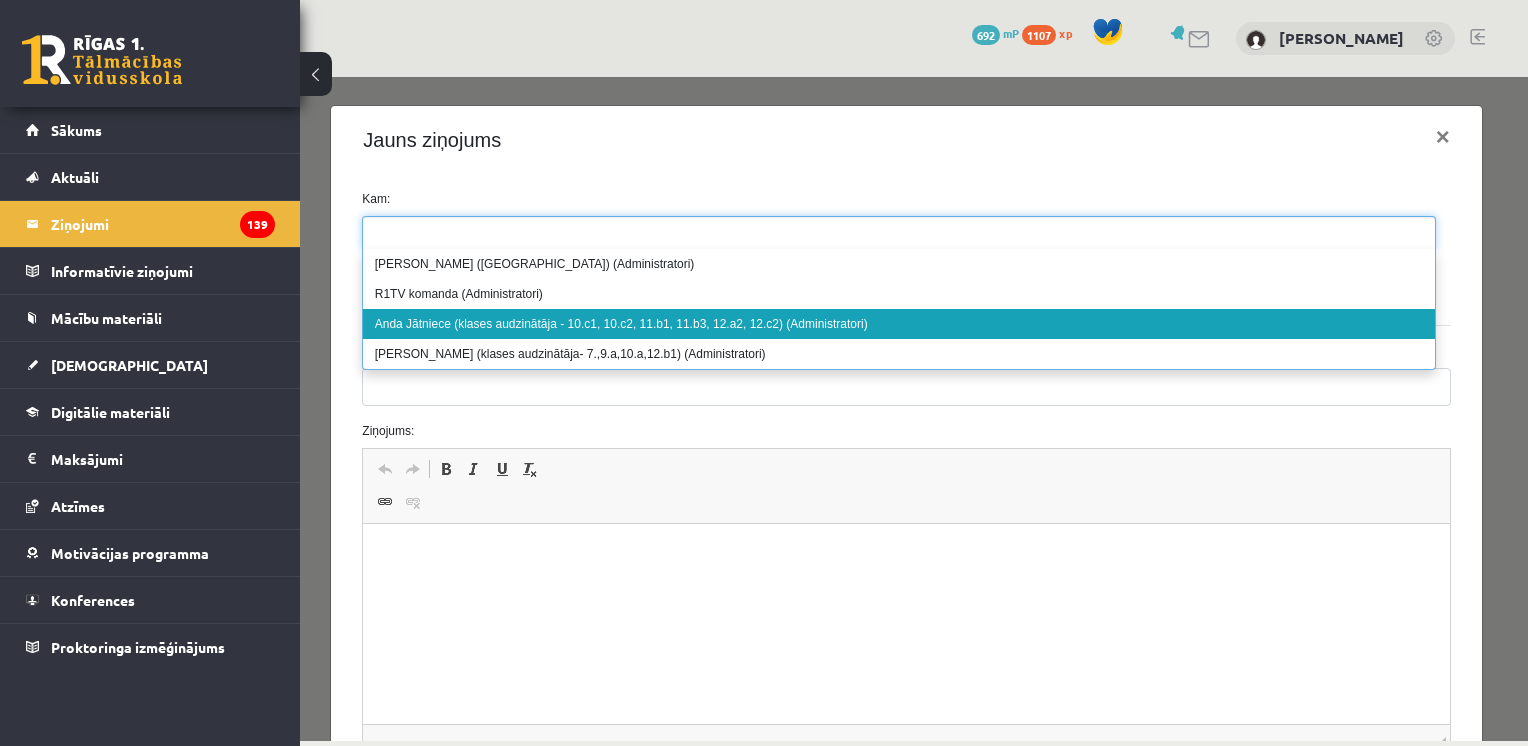 select on "****" 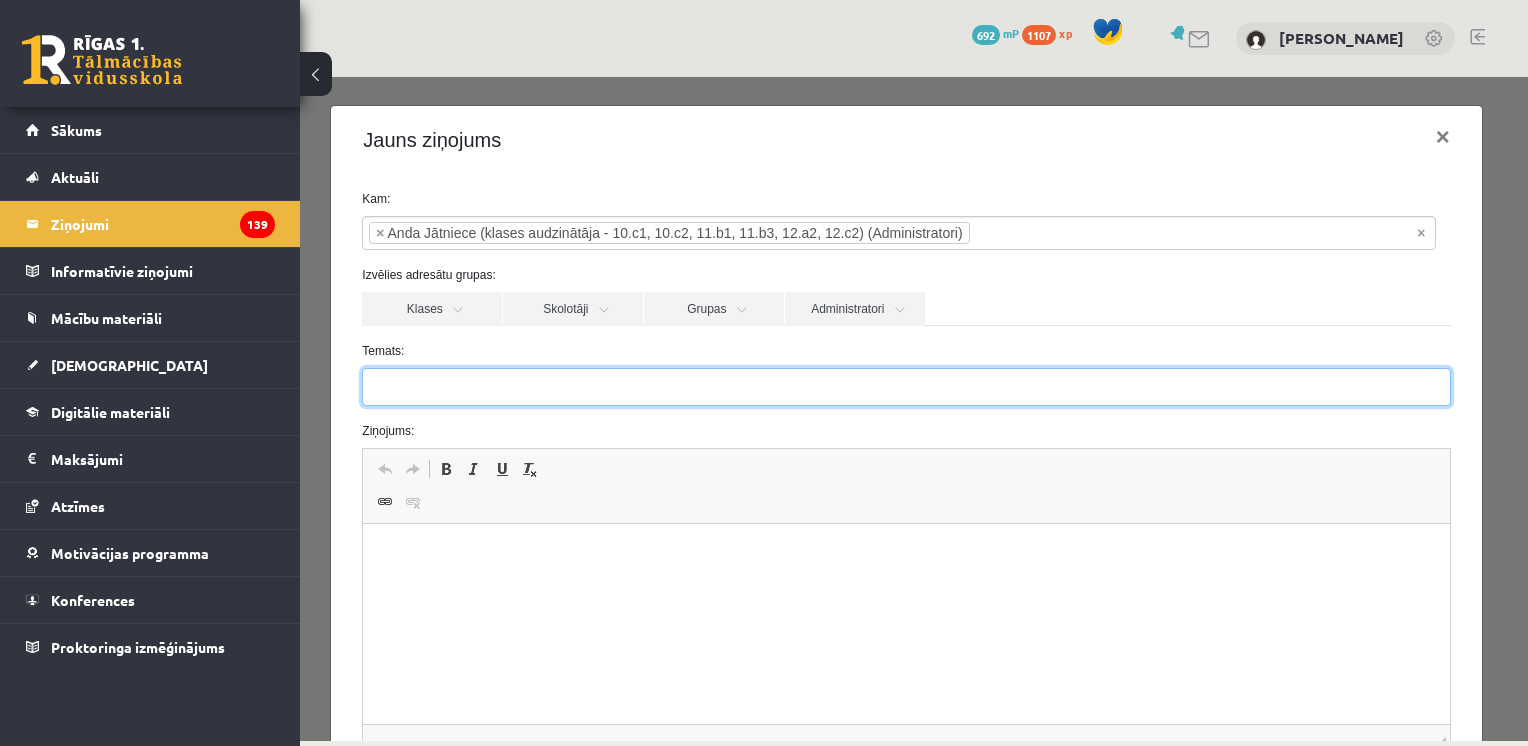 click on "Temats:" at bounding box center [906, 387] 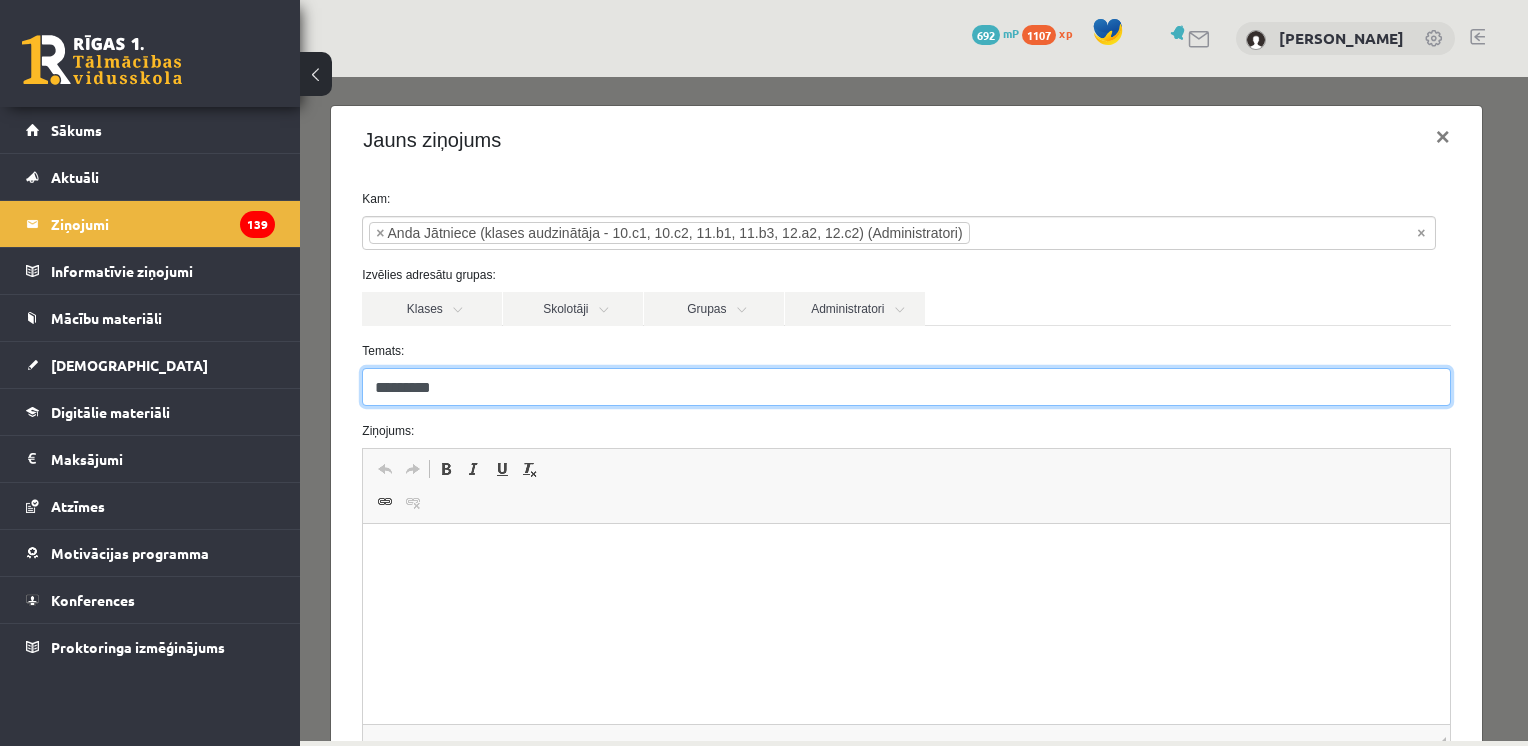 type on "*********" 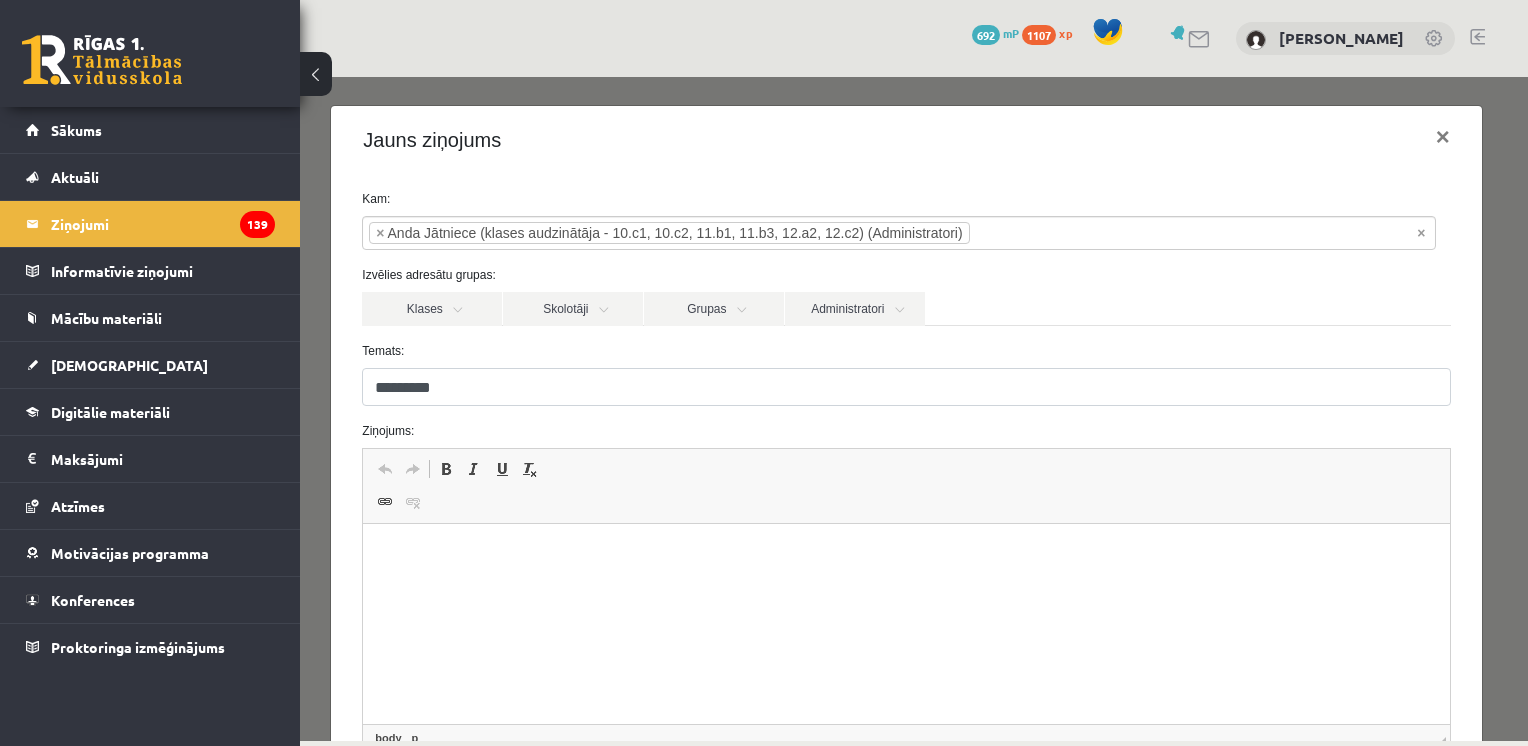 click at bounding box center [906, 554] 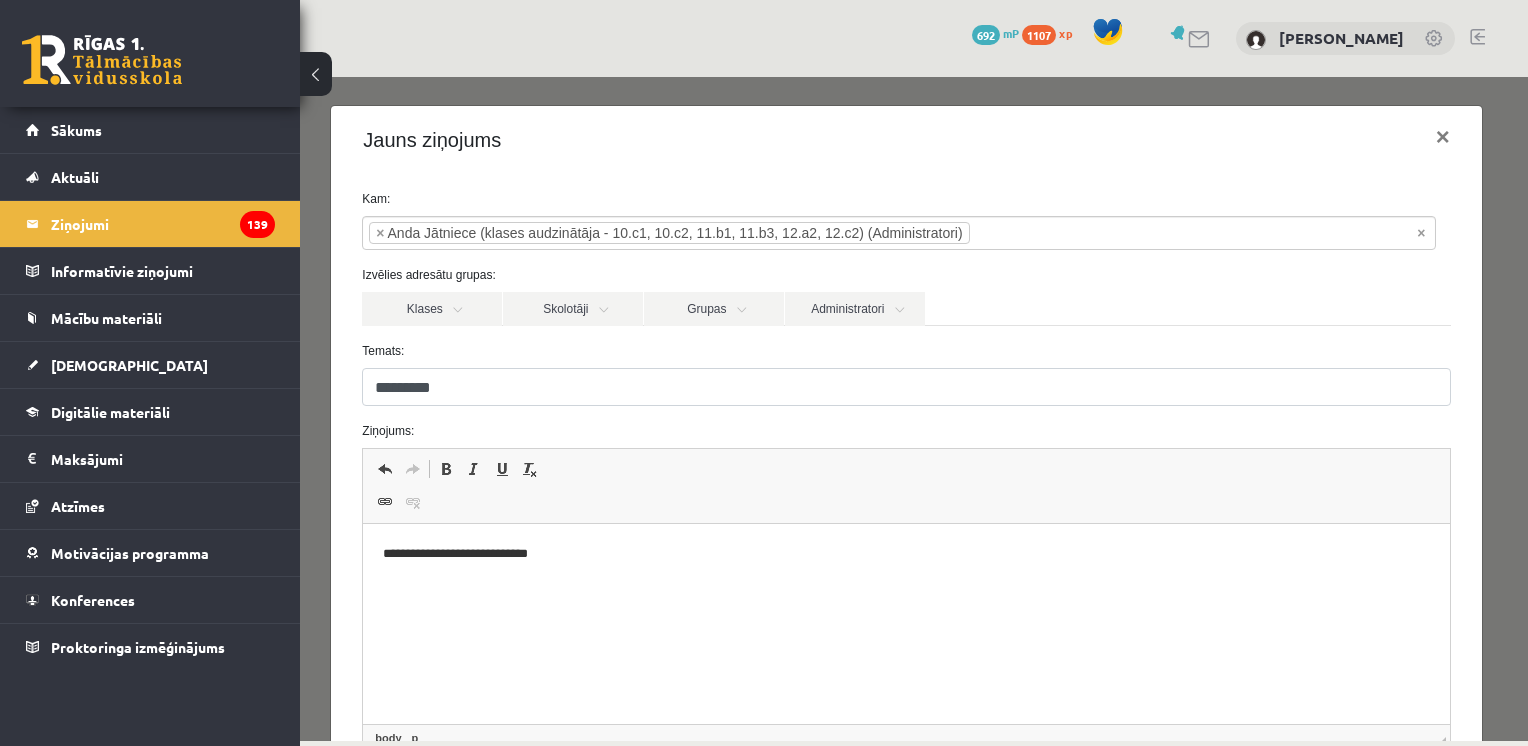 click on "**********" at bounding box center (899, 554) 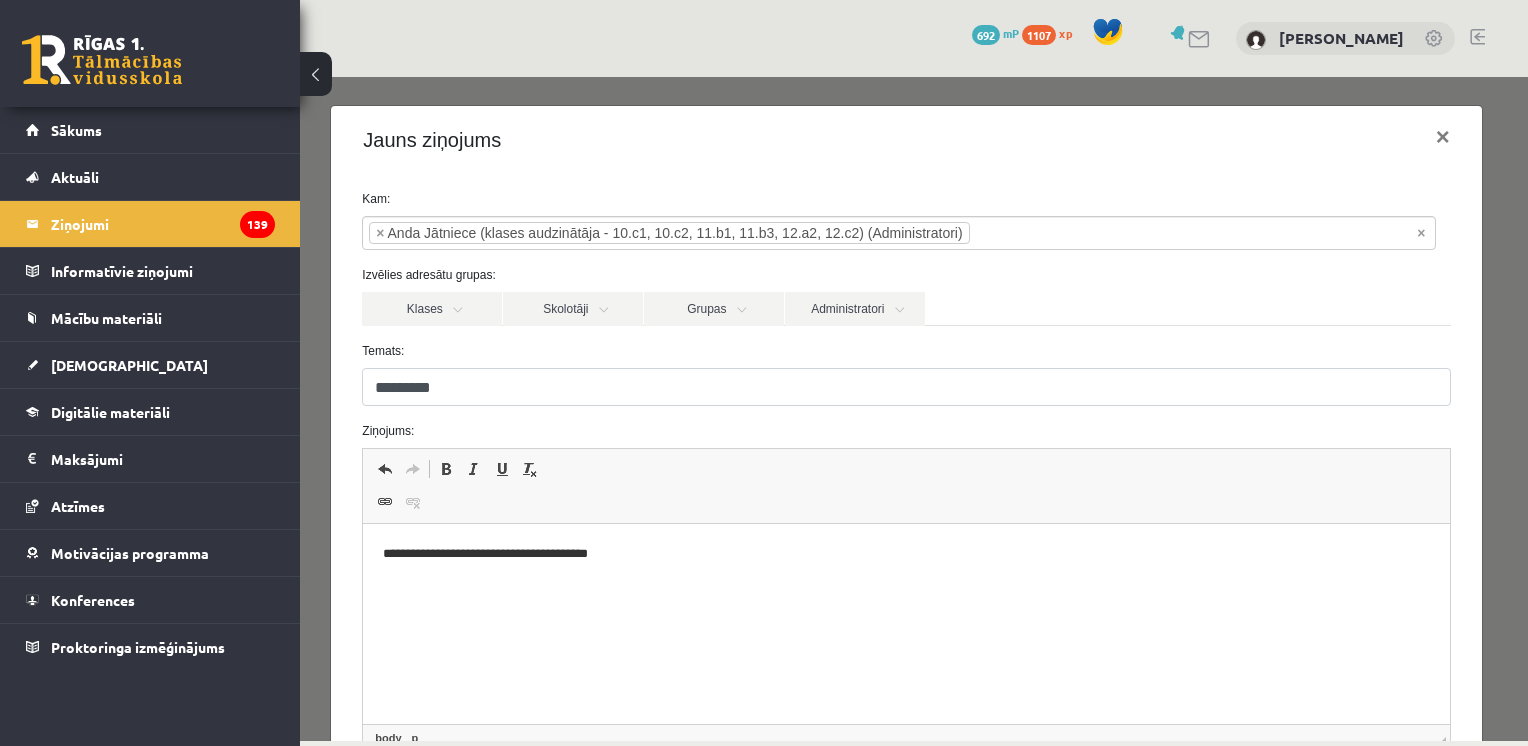 click on "**********" at bounding box center (899, 554) 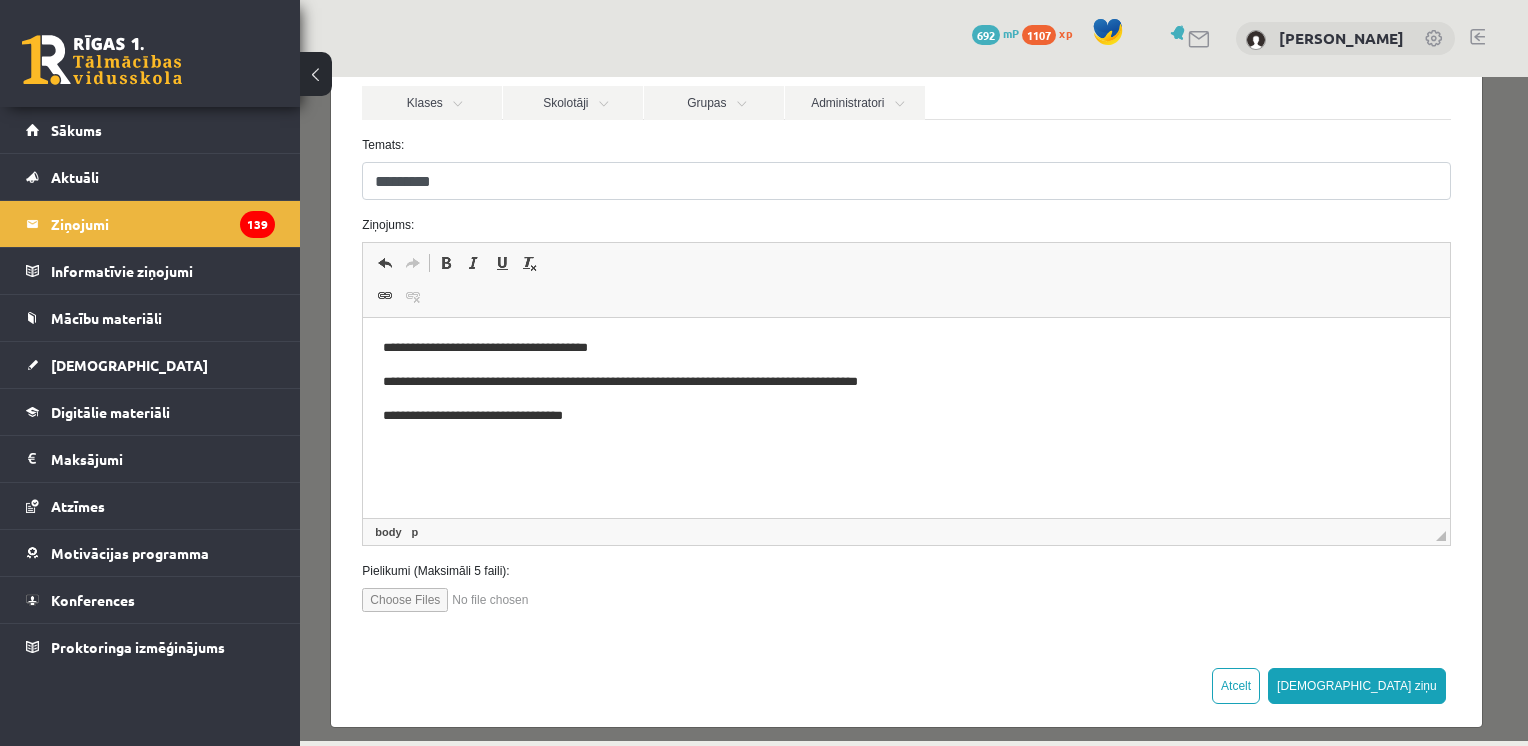 scroll, scrollTop: 217, scrollLeft: 0, axis: vertical 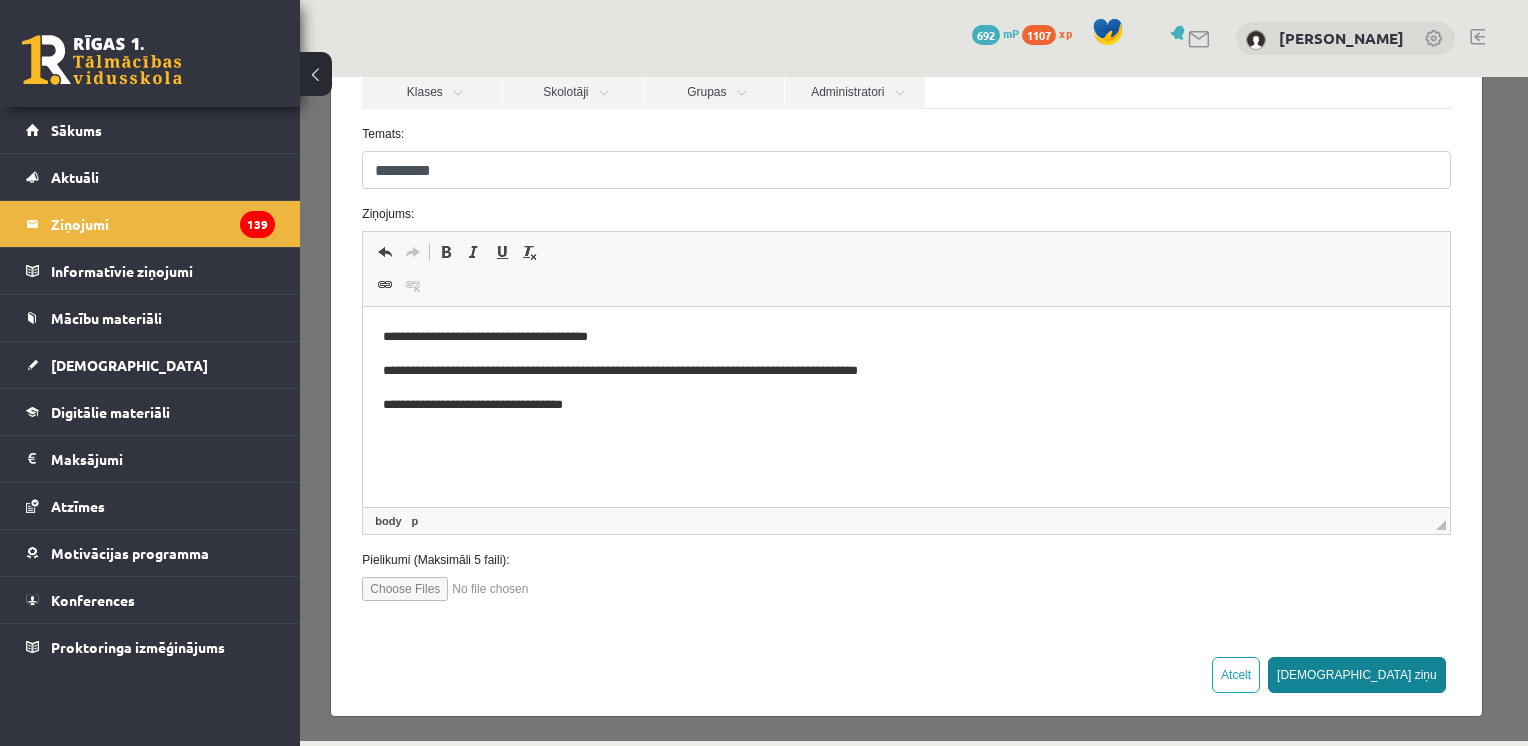 click on "Sūtīt ziņu" at bounding box center (1357, 675) 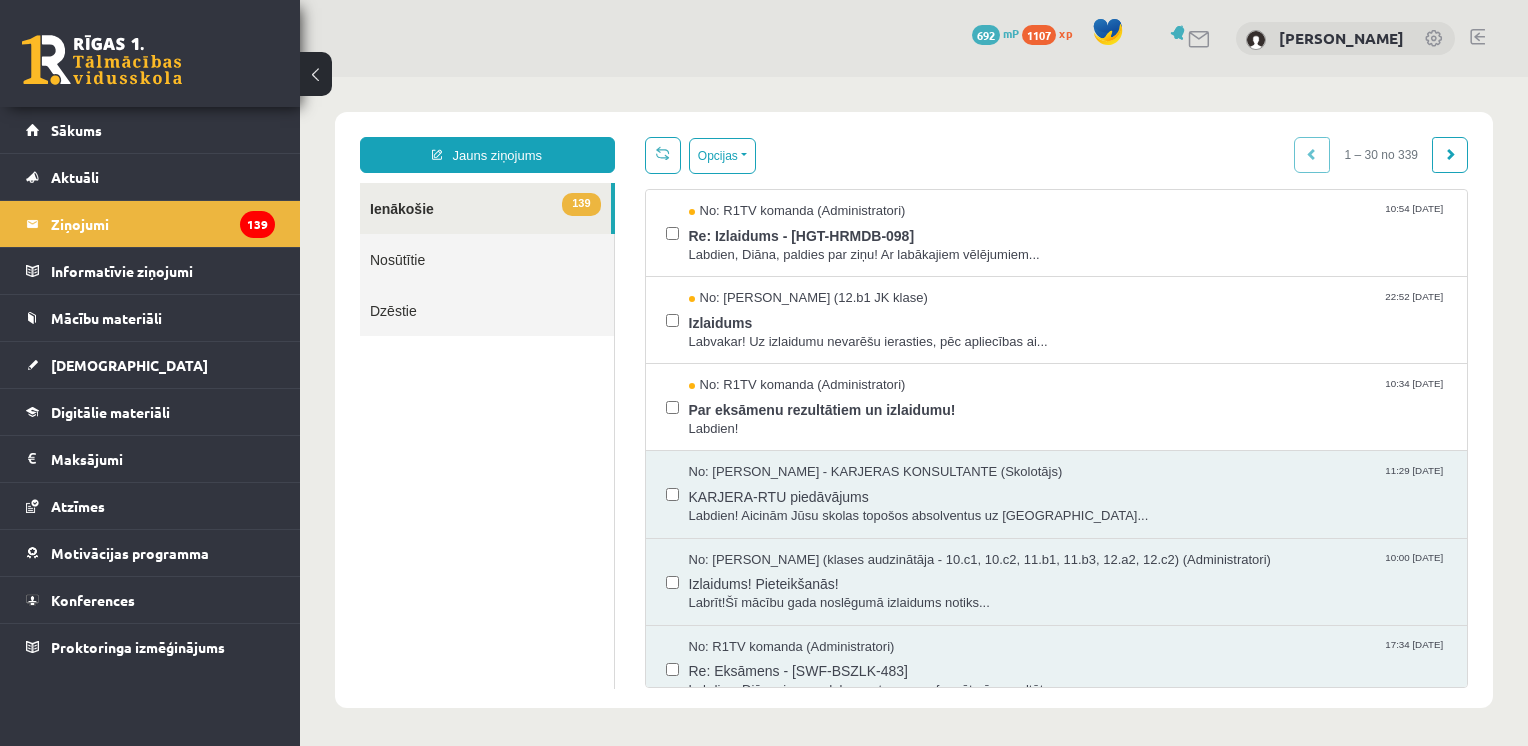 scroll, scrollTop: 0, scrollLeft: 0, axis: both 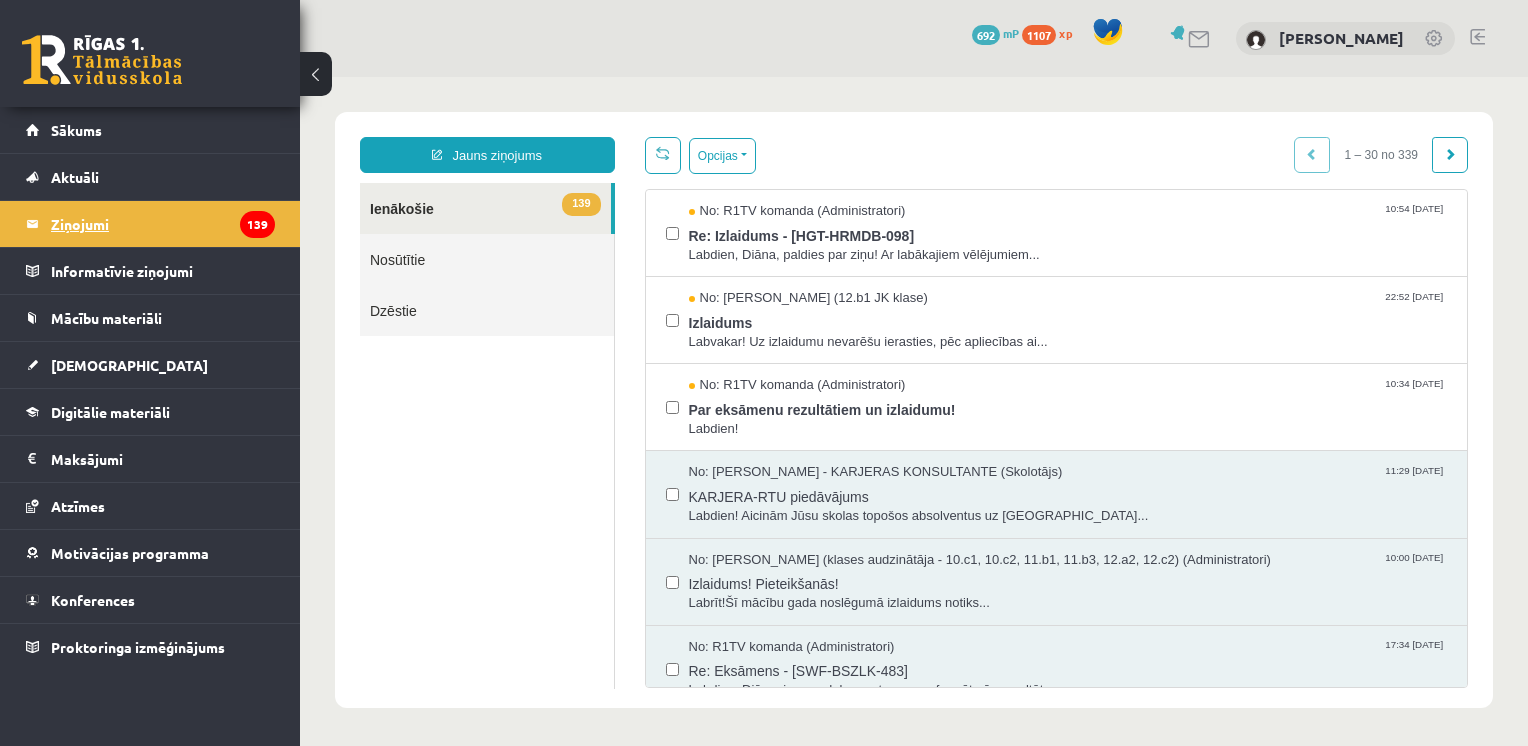 click on "Ziņojumi
139" at bounding box center [163, 224] 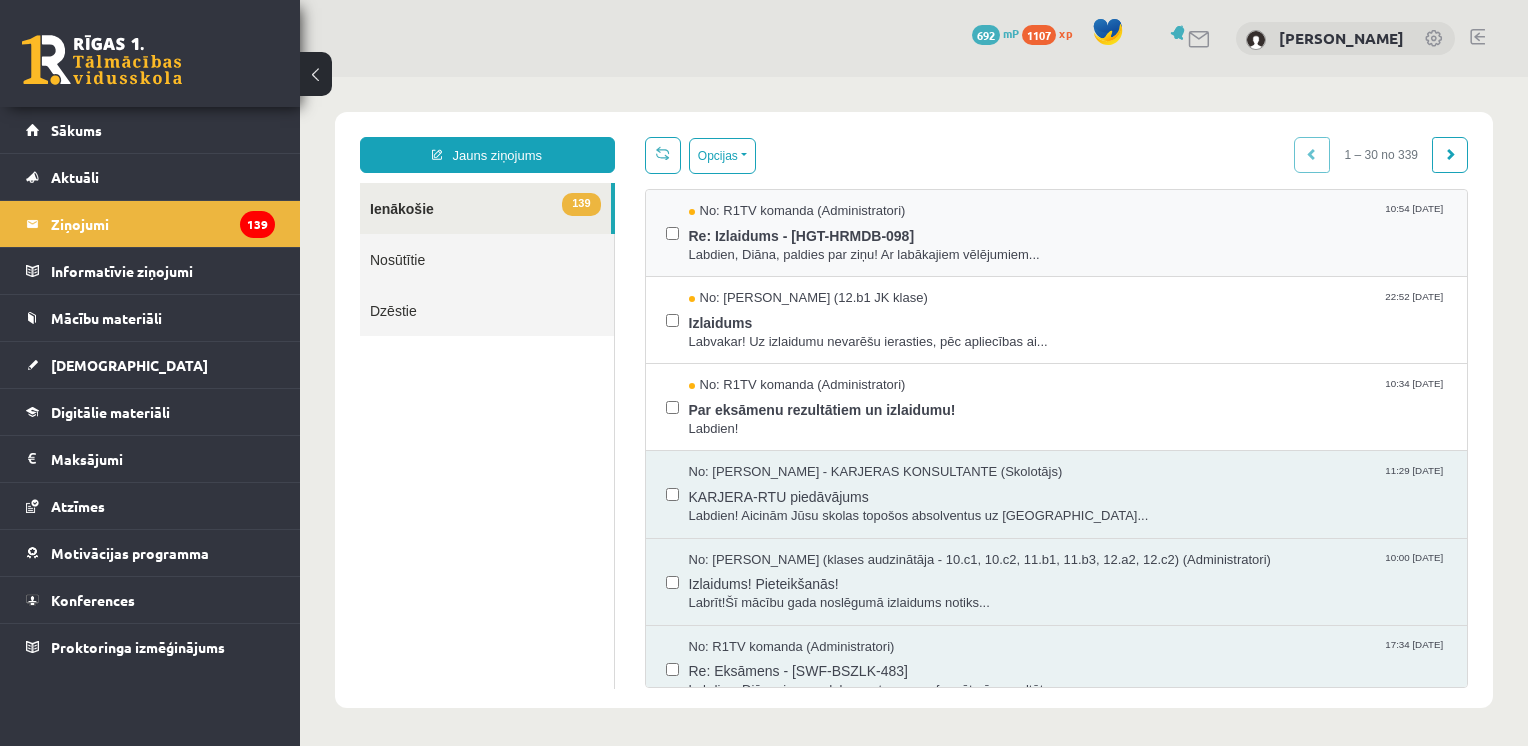 scroll, scrollTop: 0, scrollLeft: 0, axis: both 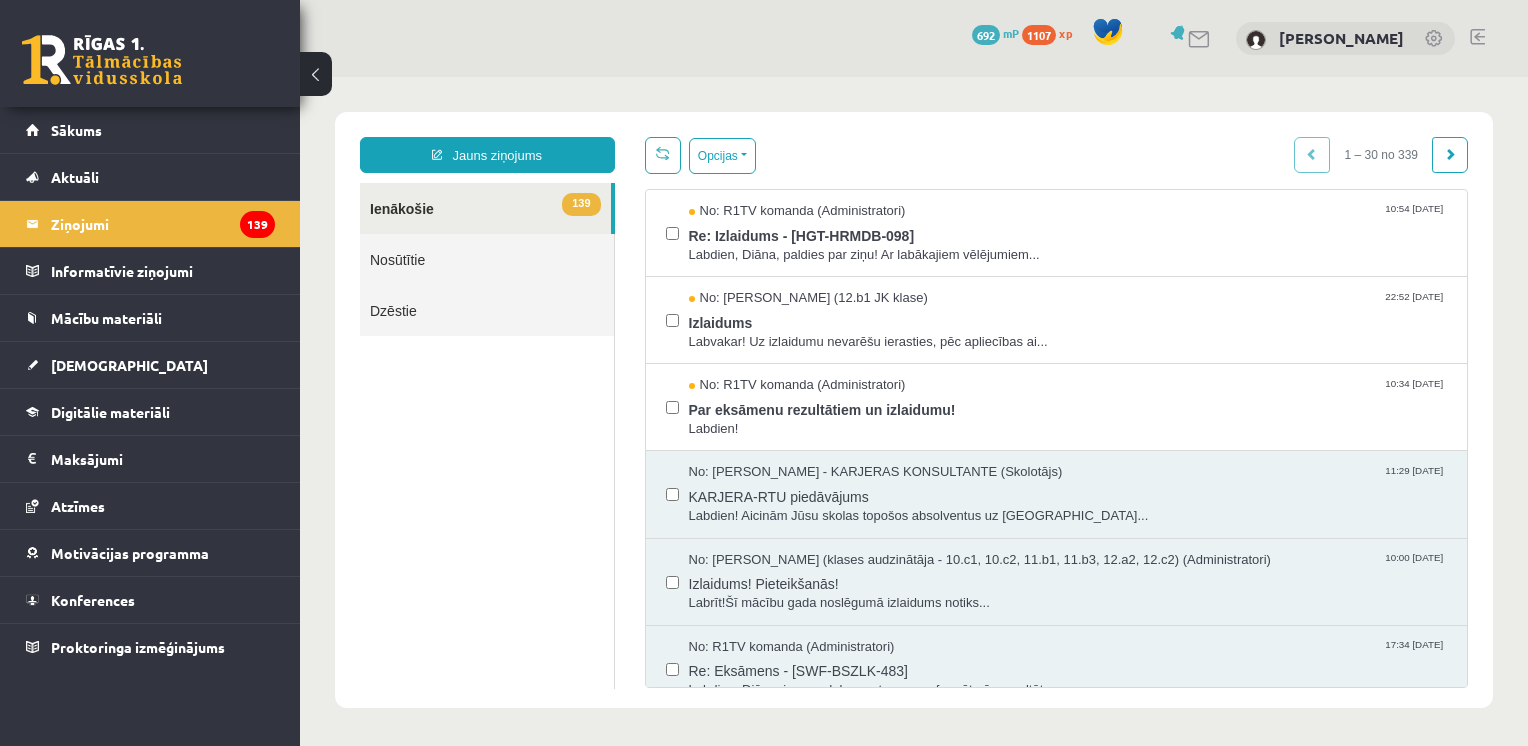 click on "Nosūtītie" at bounding box center [487, 259] 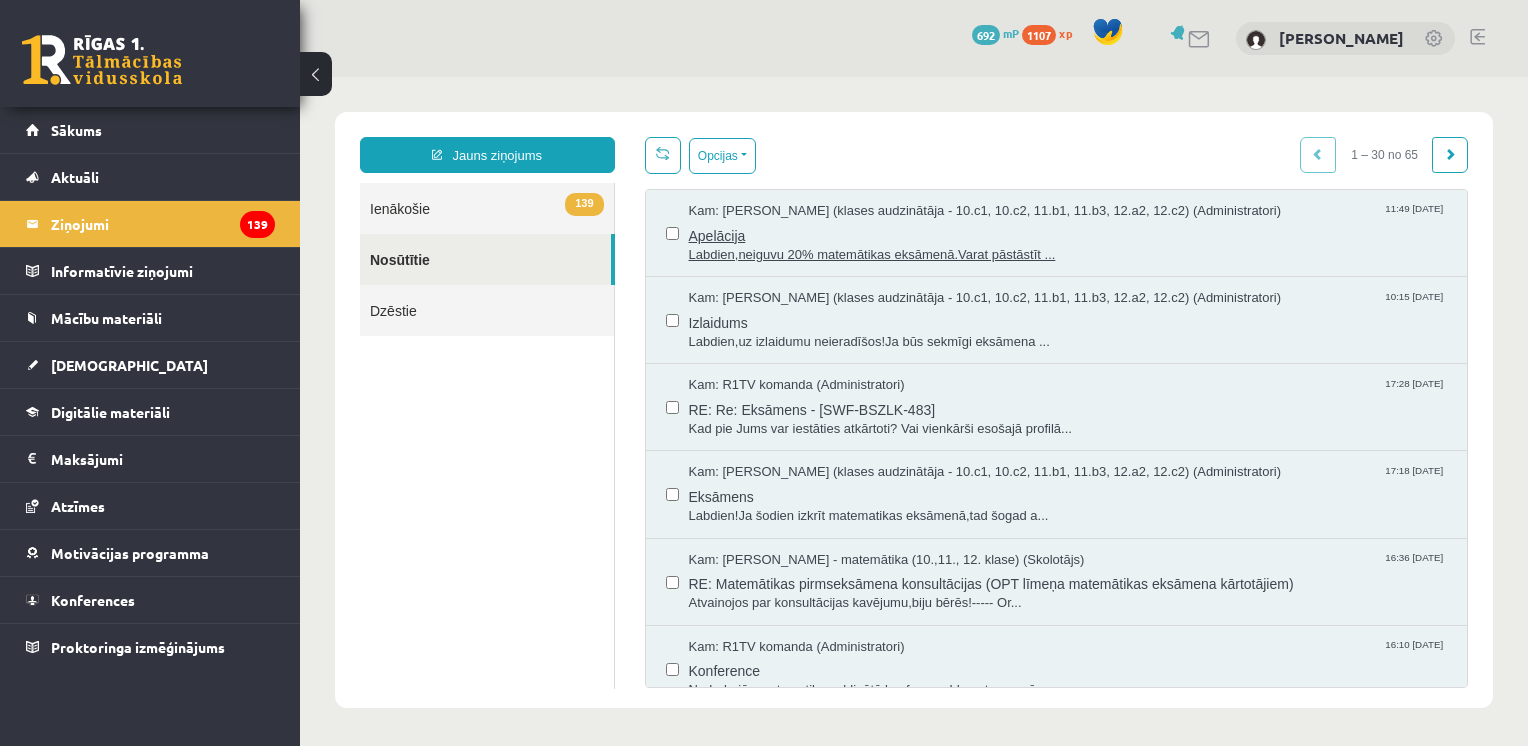 scroll, scrollTop: 0, scrollLeft: 0, axis: both 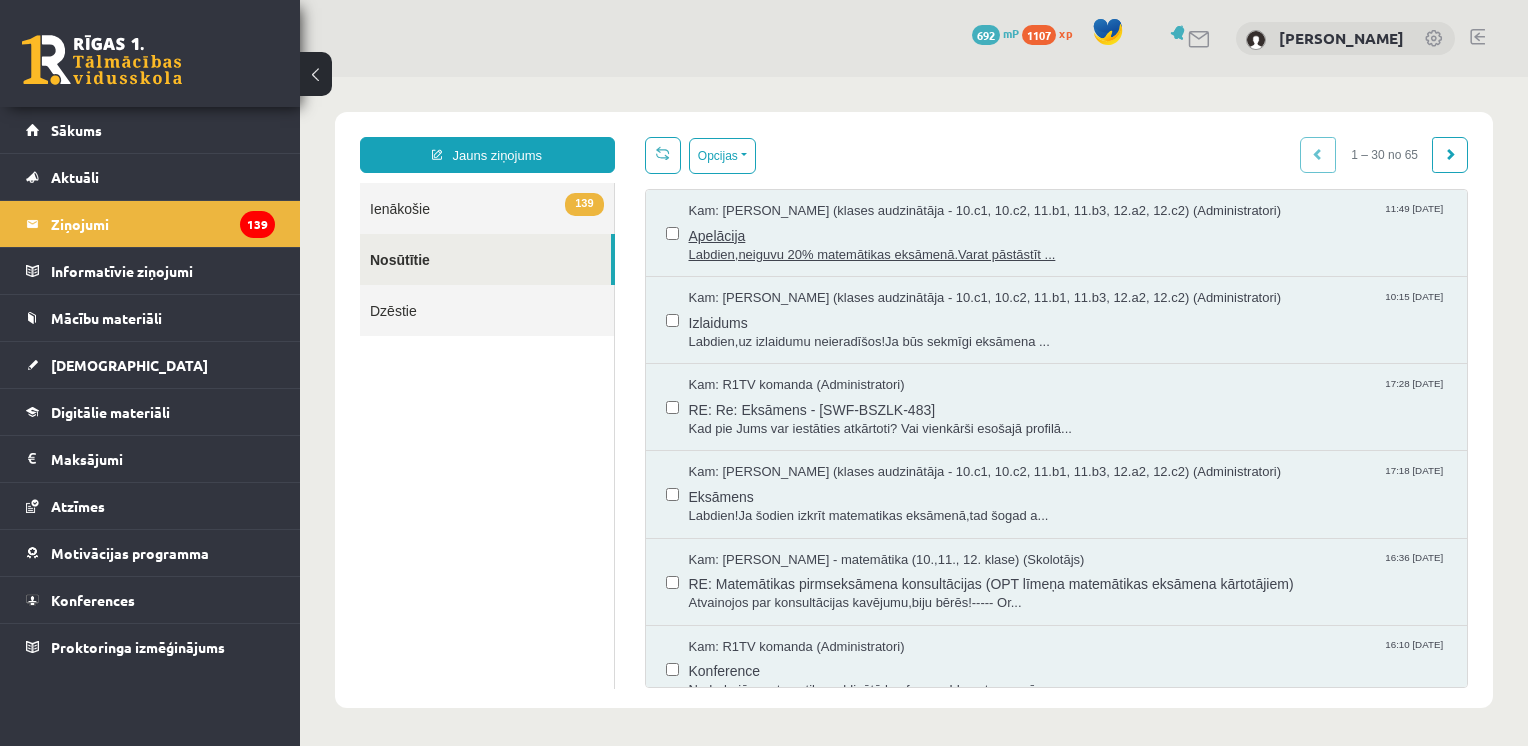 click on "Labdien,neiguvu 20% matemātikas eksāmenā.Varat pāstāstīt ..." at bounding box center [1068, 255] 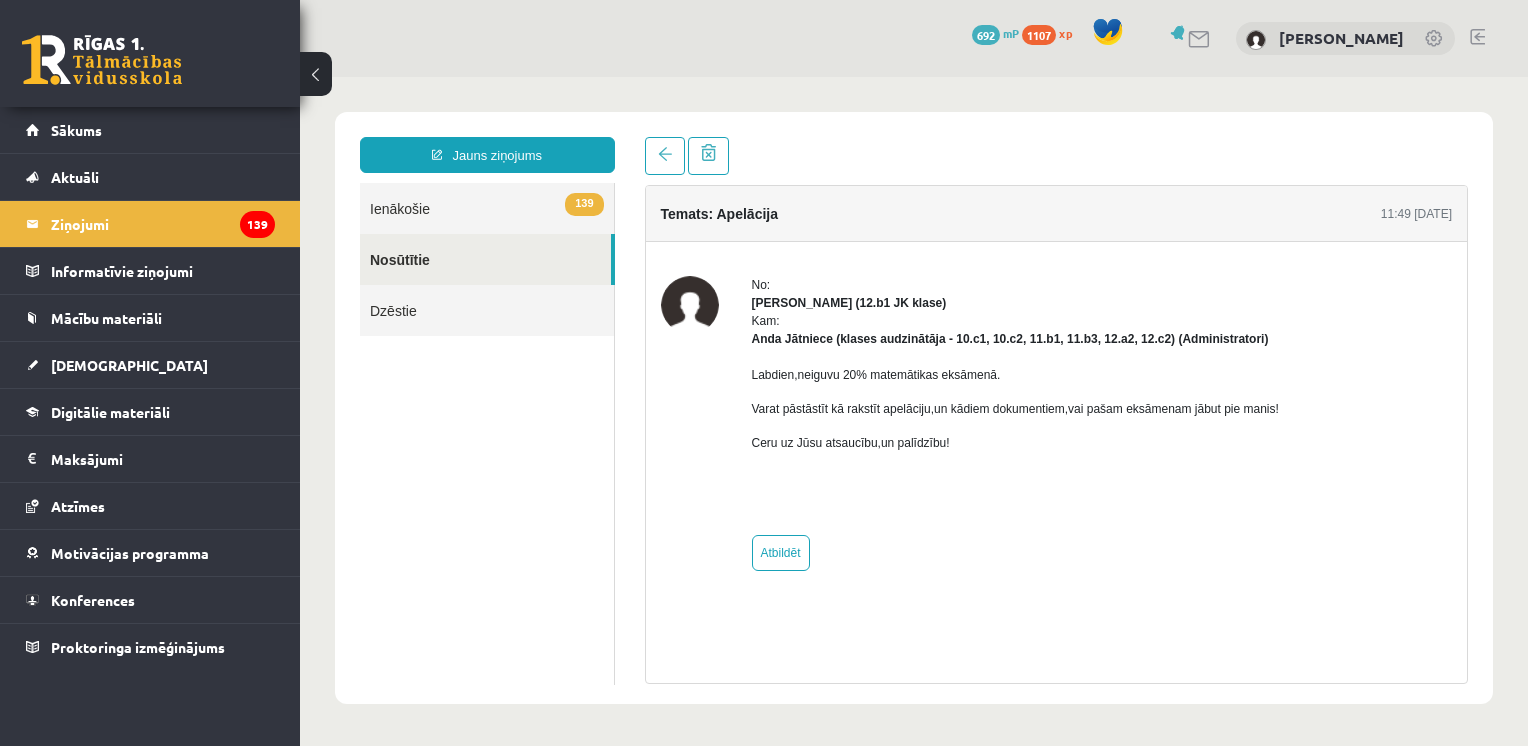 scroll, scrollTop: 0, scrollLeft: 0, axis: both 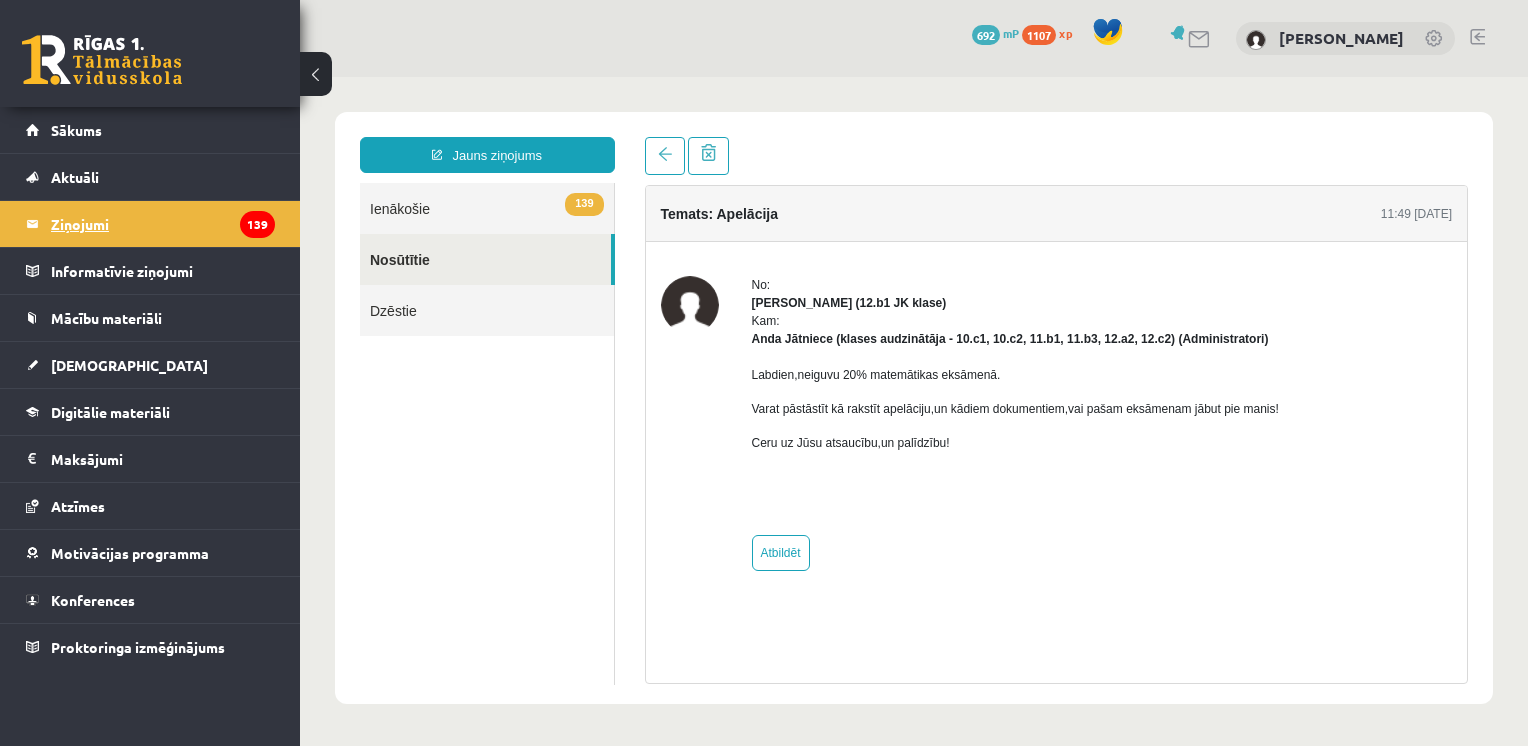 click on "Ziņojumi
139" at bounding box center [163, 224] 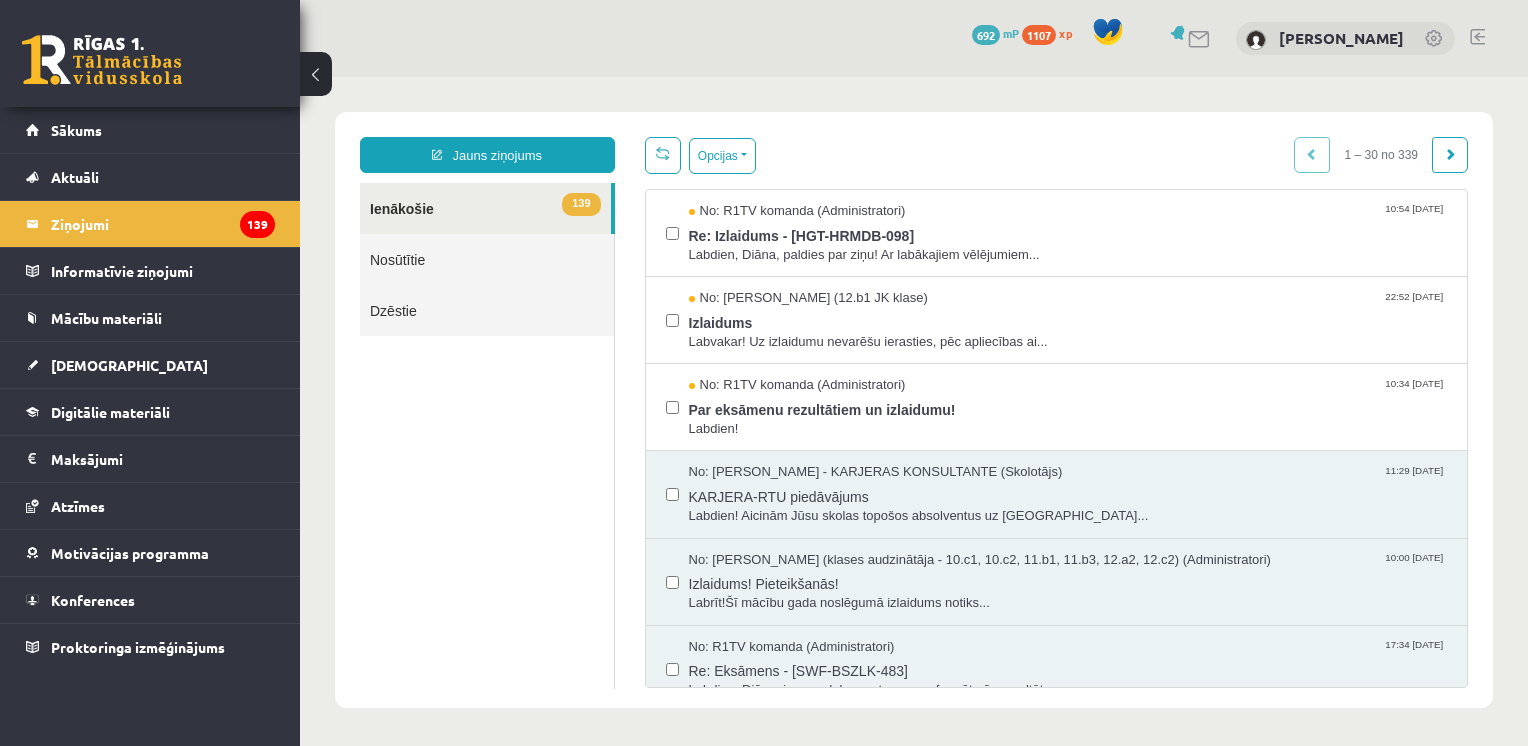 scroll, scrollTop: 0, scrollLeft: 0, axis: both 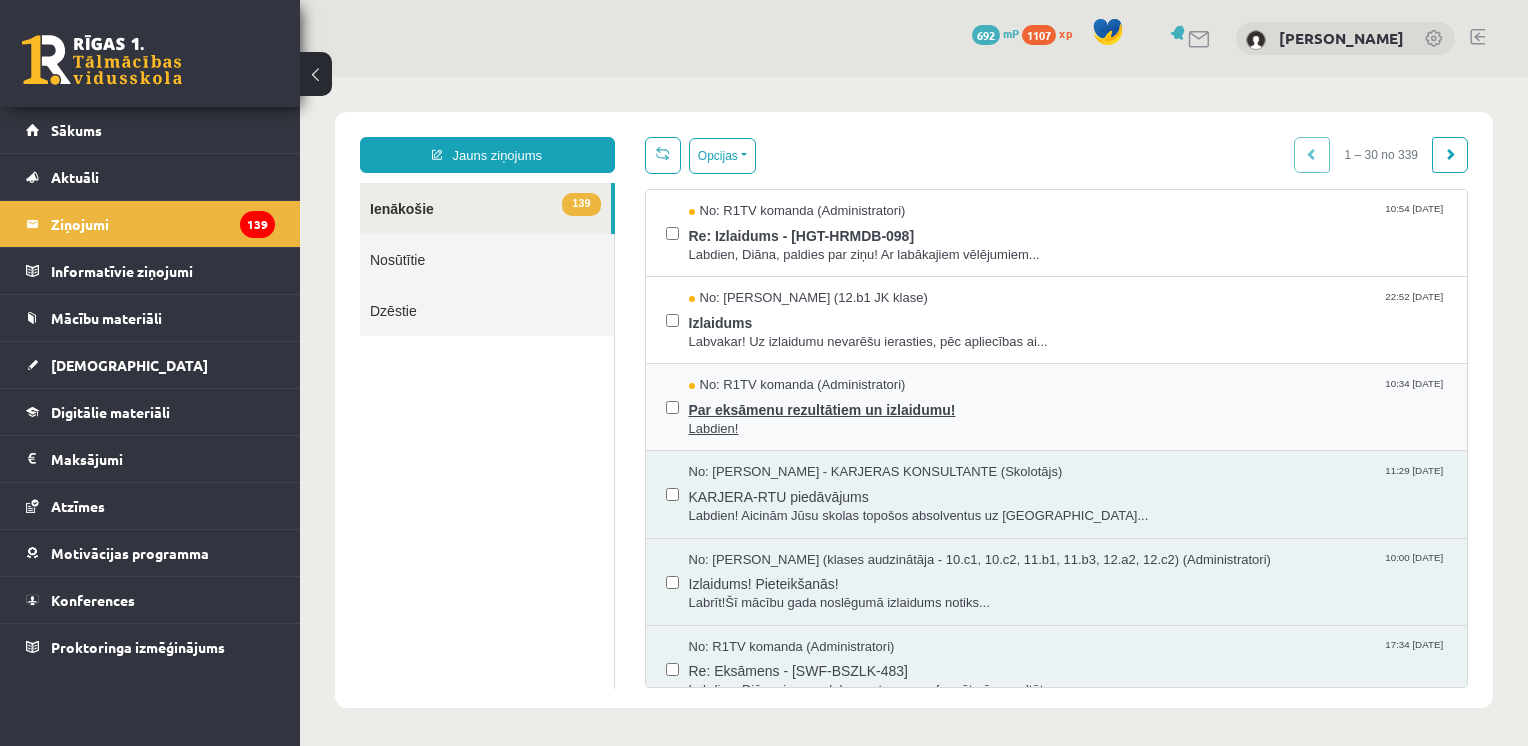 click on "Par eksāmenu rezultātiem un izlaidumu!" at bounding box center (1068, 407) 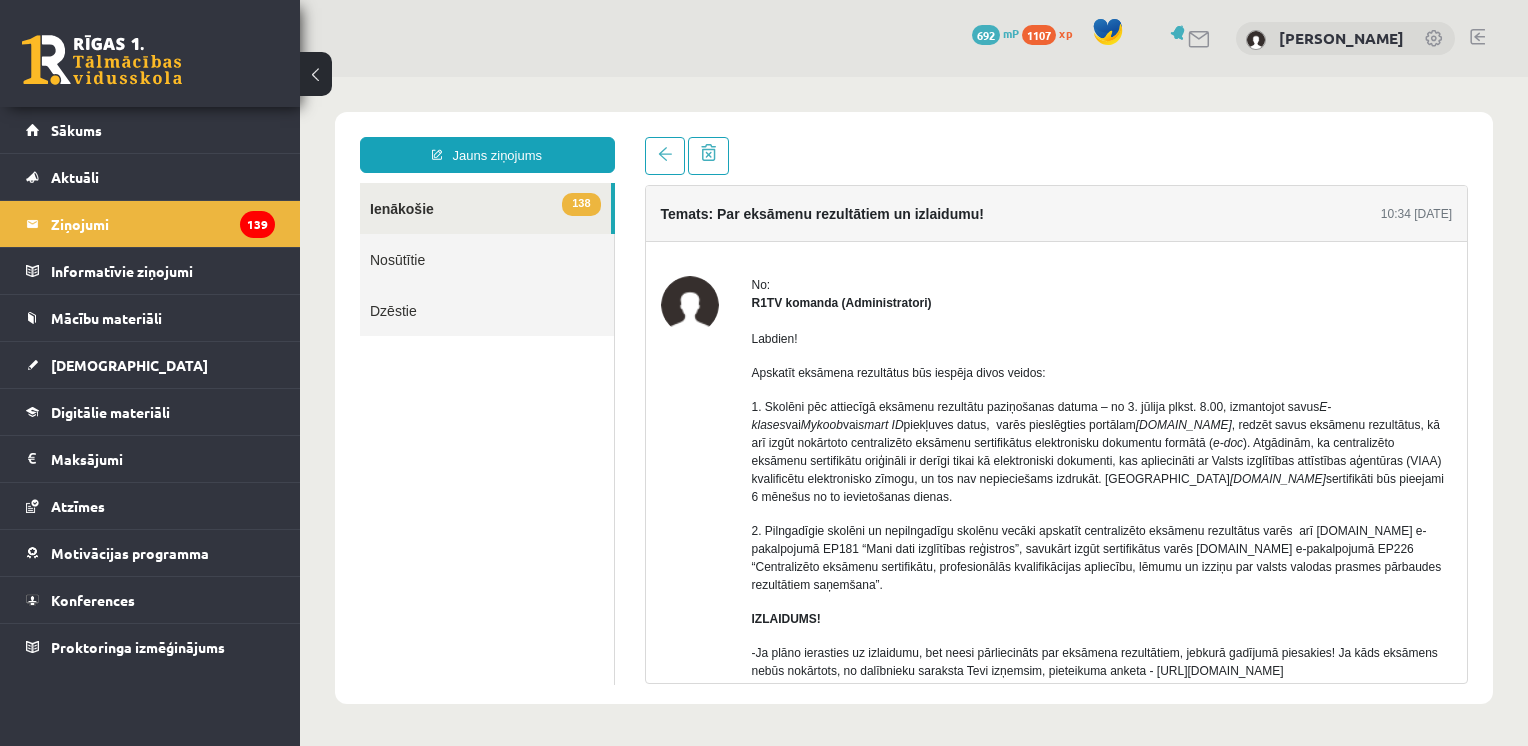 scroll, scrollTop: 0, scrollLeft: 0, axis: both 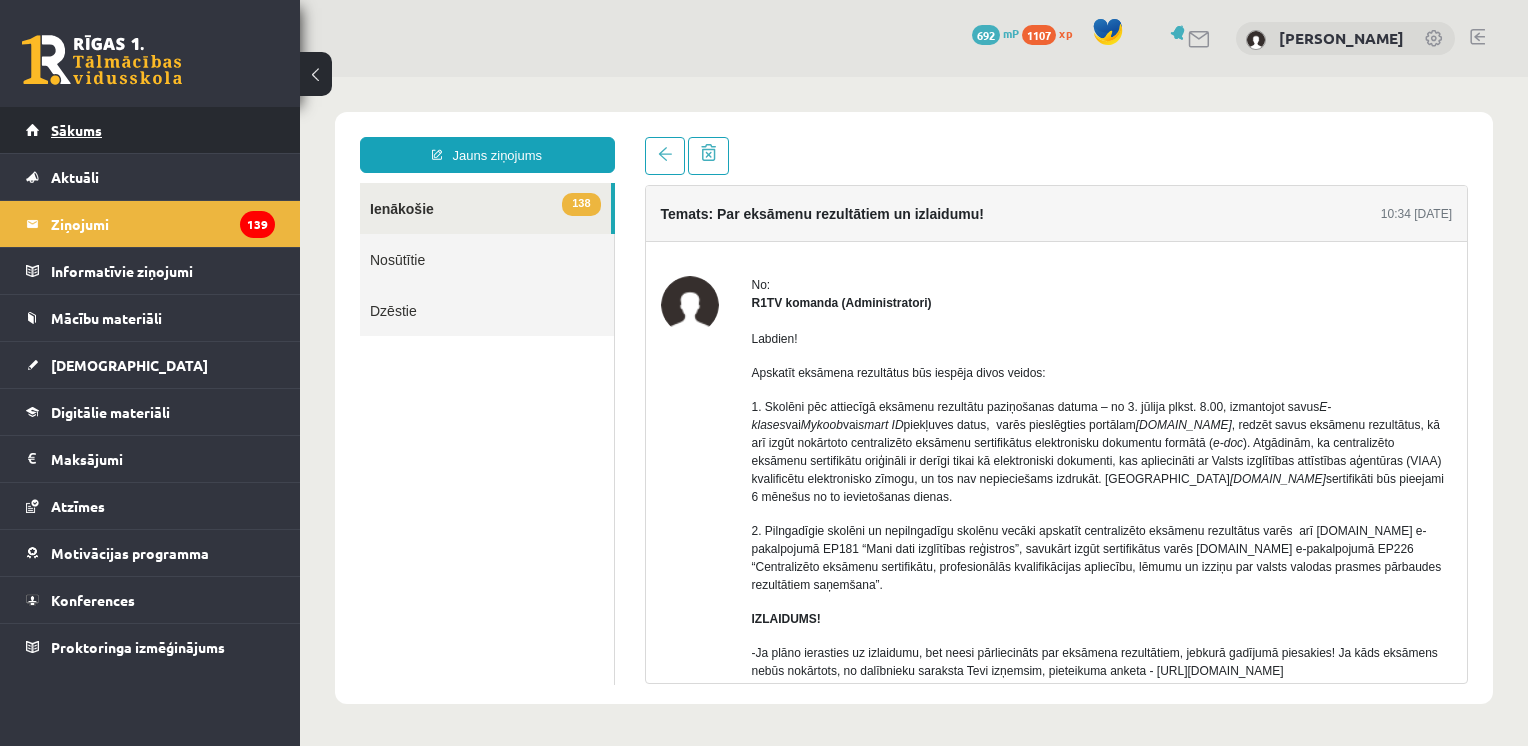 click on "Sākums" at bounding box center [76, 130] 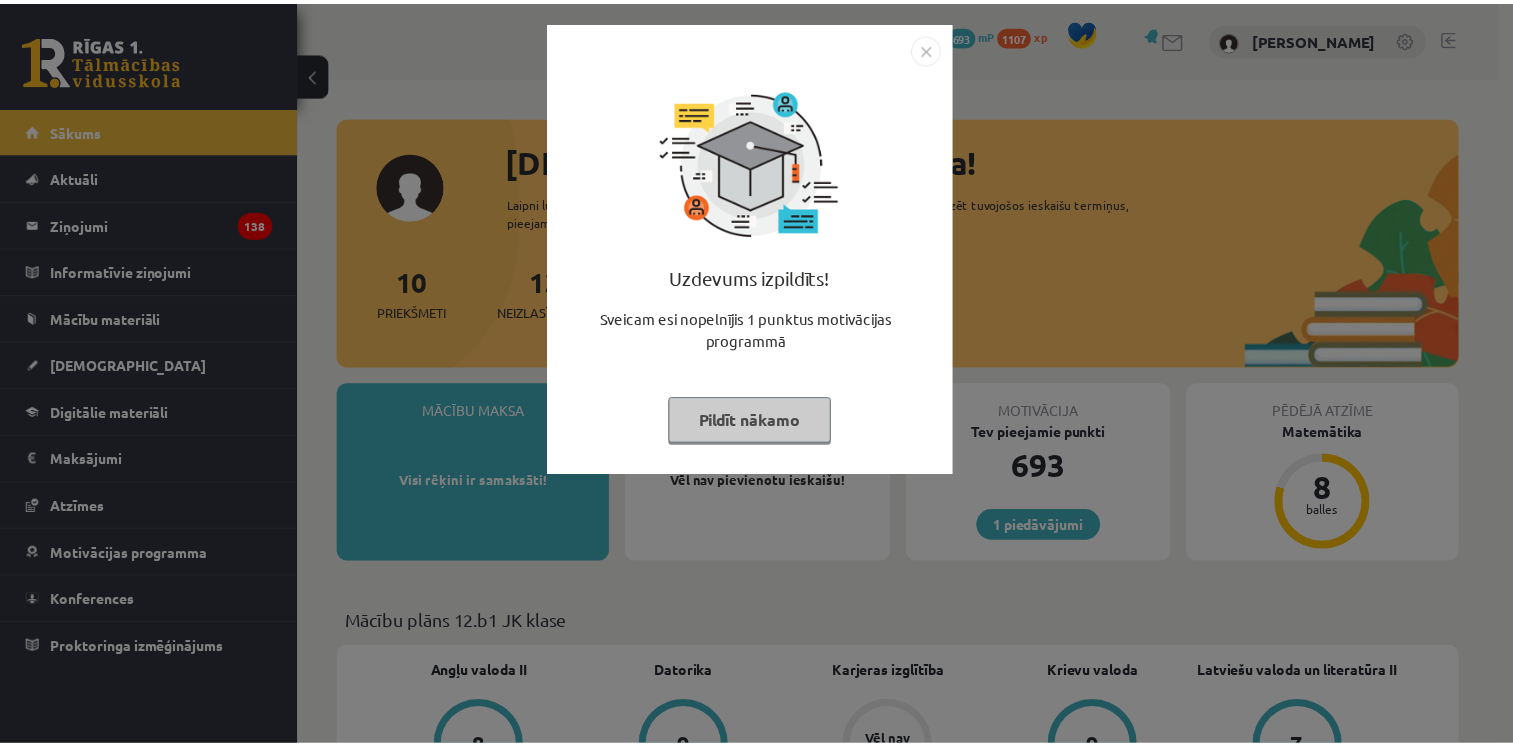scroll, scrollTop: 0, scrollLeft: 0, axis: both 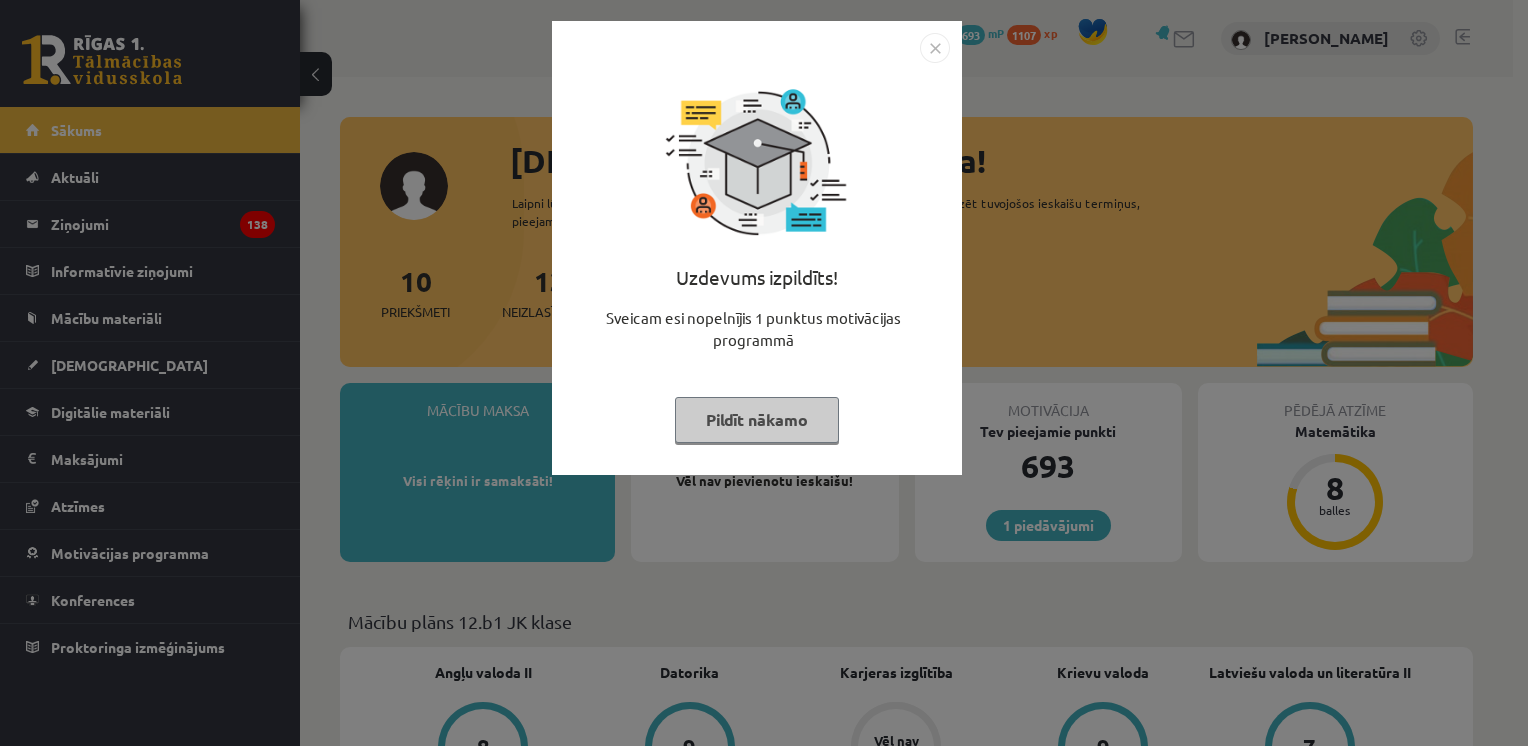 click on "Pildīt nākamo" at bounding box center [757, 420] 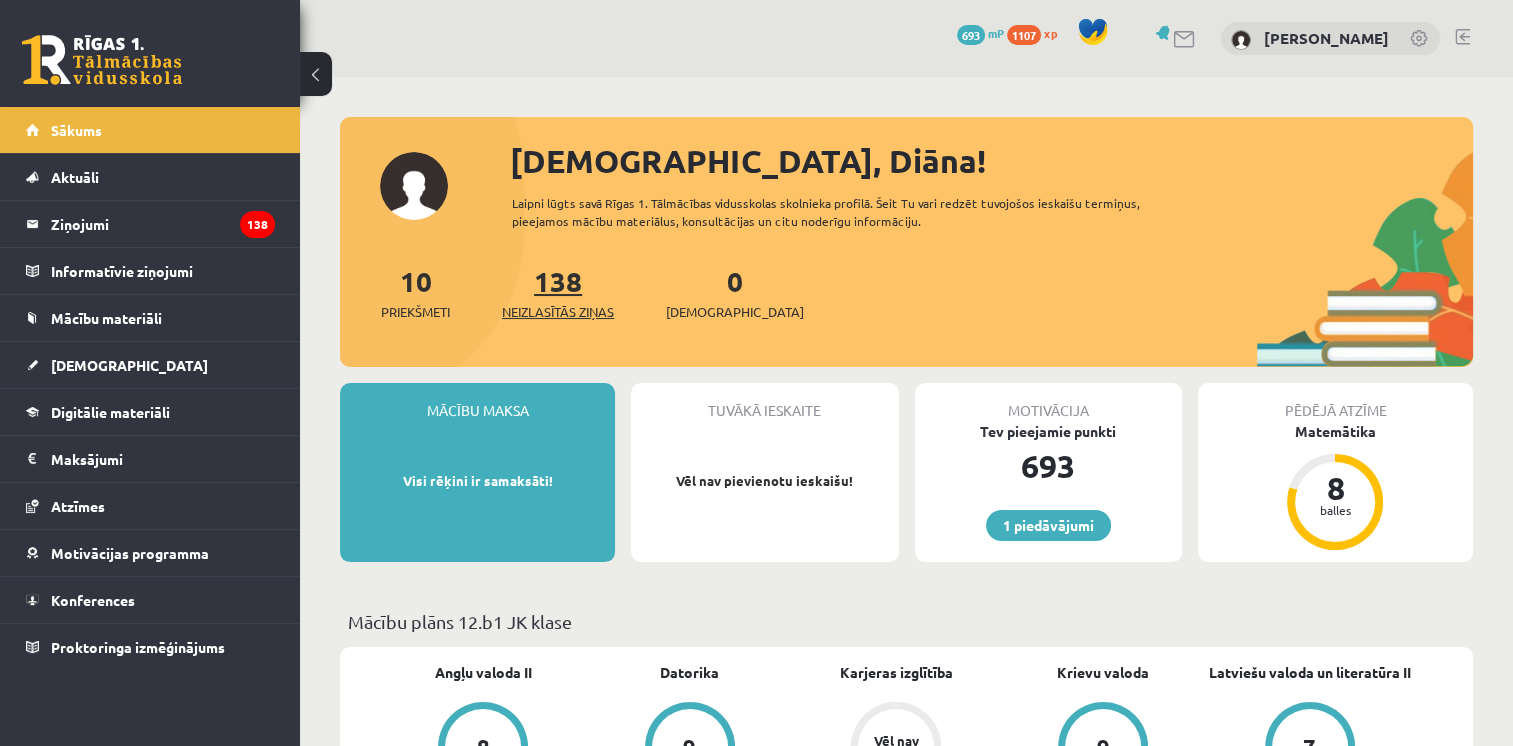 click on "138
Neizlasītās ziņas" at bounding box center (558, 292) 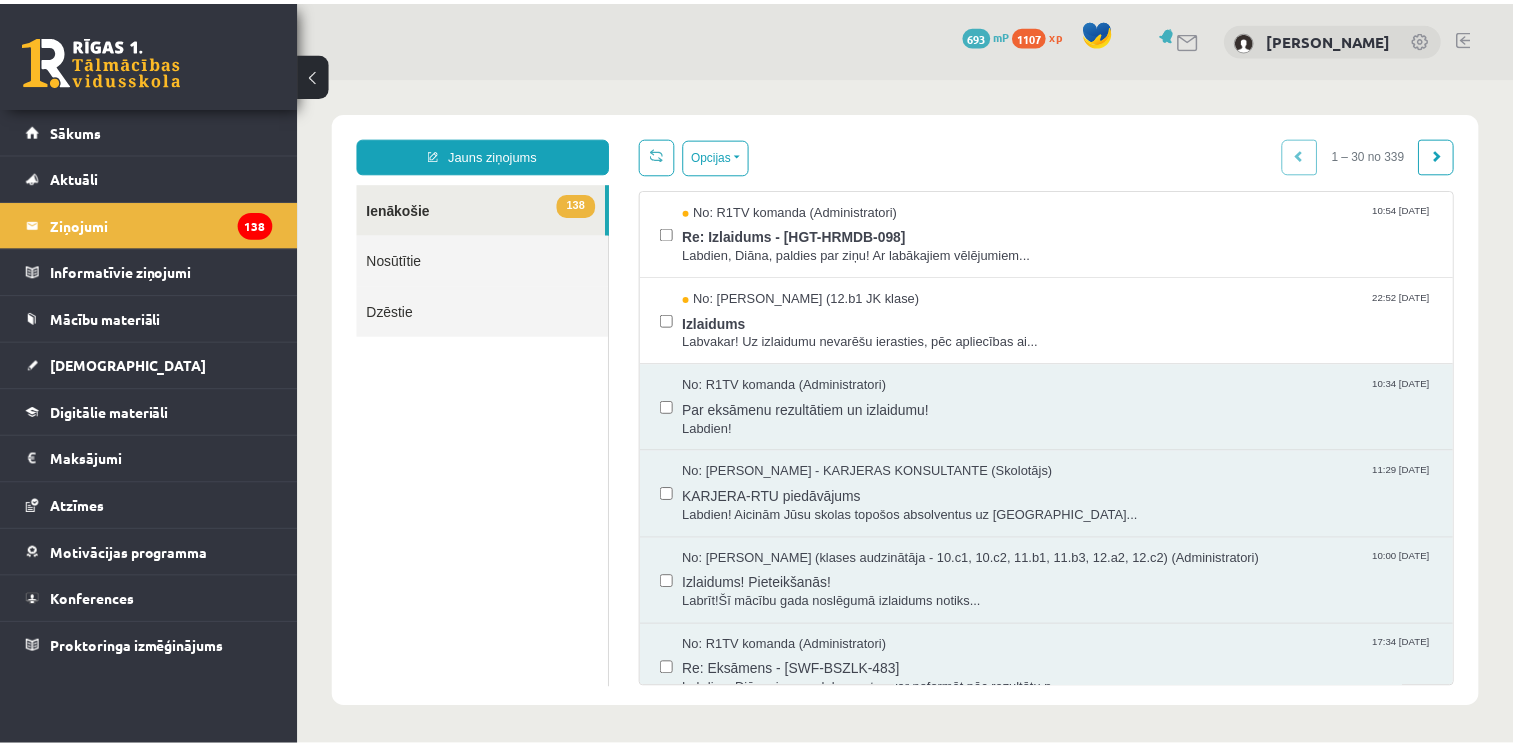 scroll, scrollTop: 0, scrollLeft: 0, axis: both 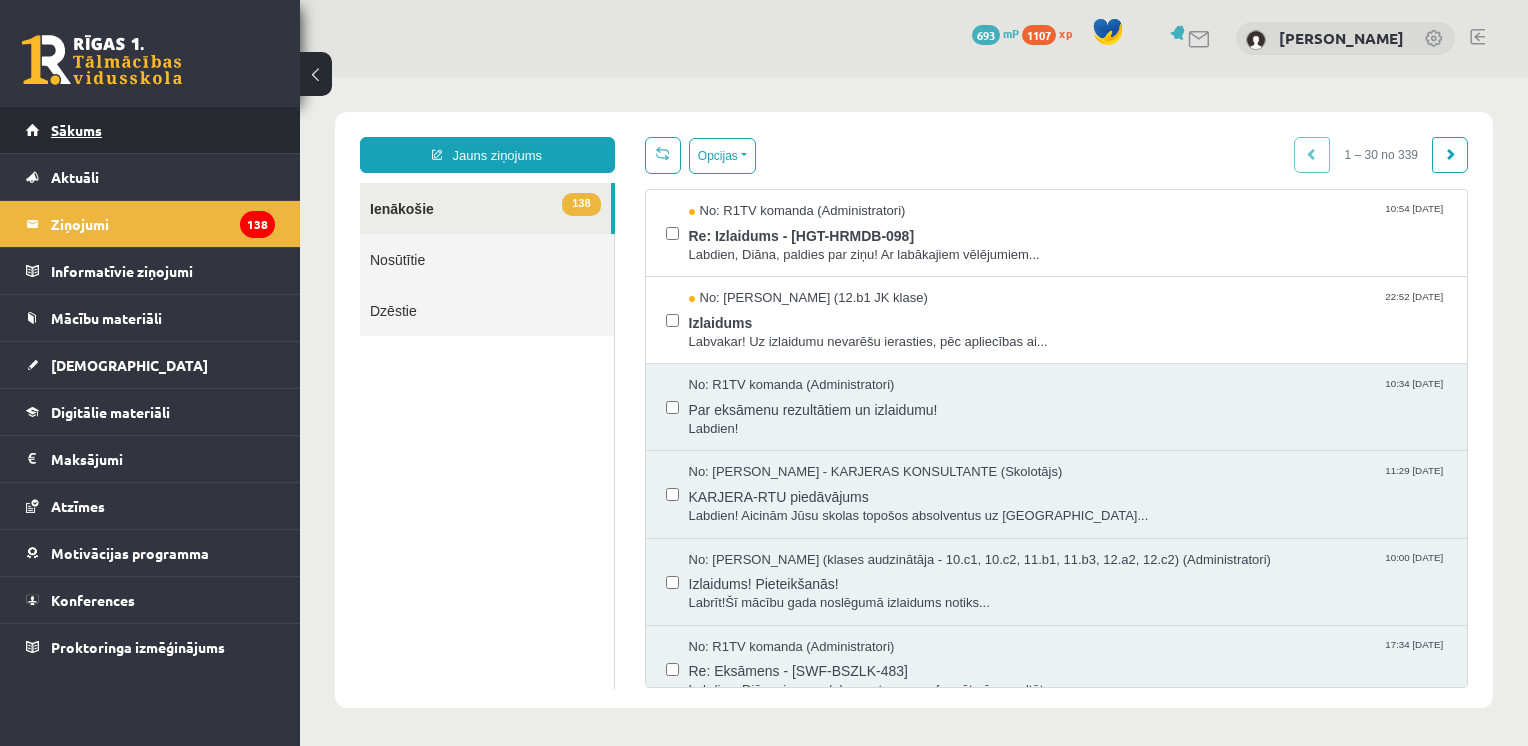 click on "Sākums" at bounding box center [150, 130] 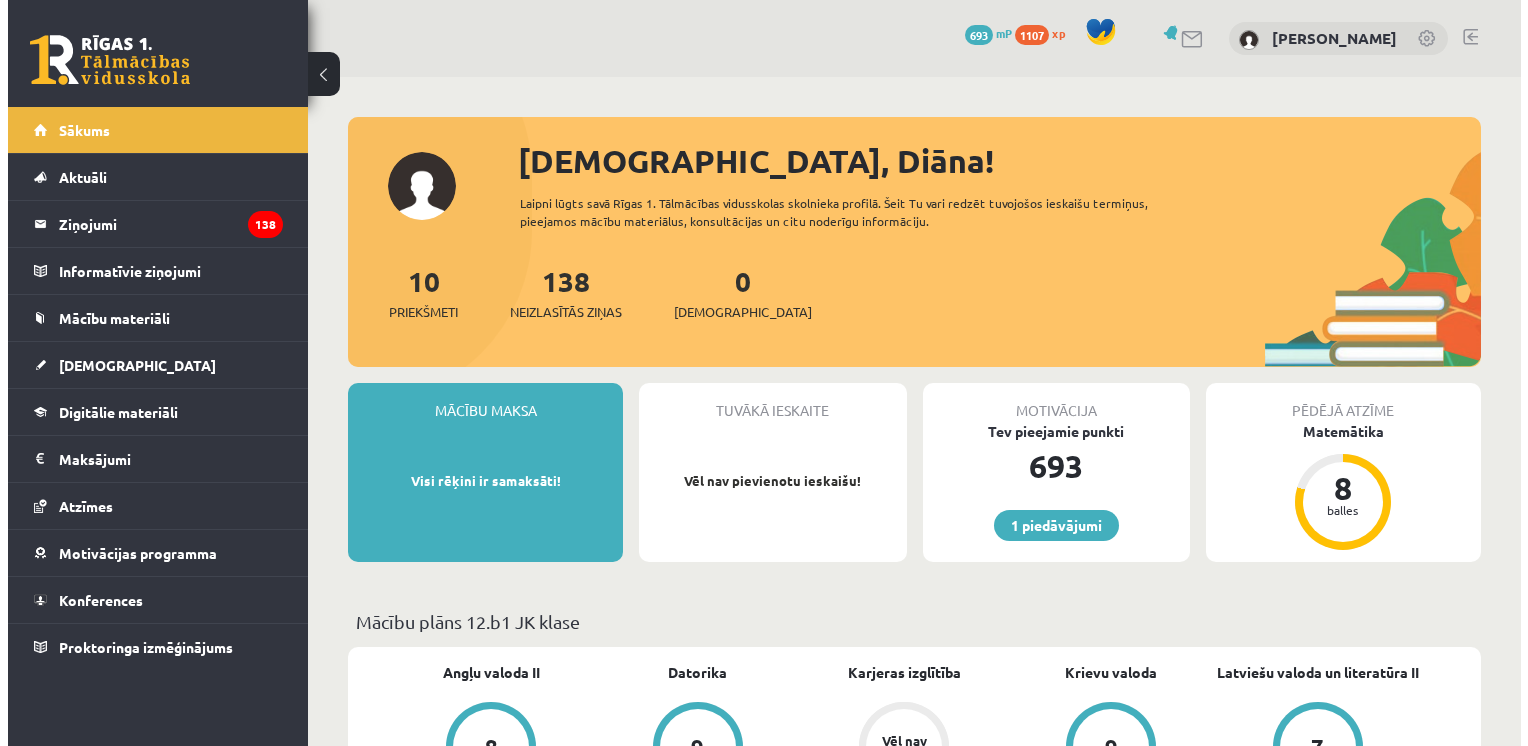 scroll, scrollTop: 0, scrollLeft: 0, axis: both 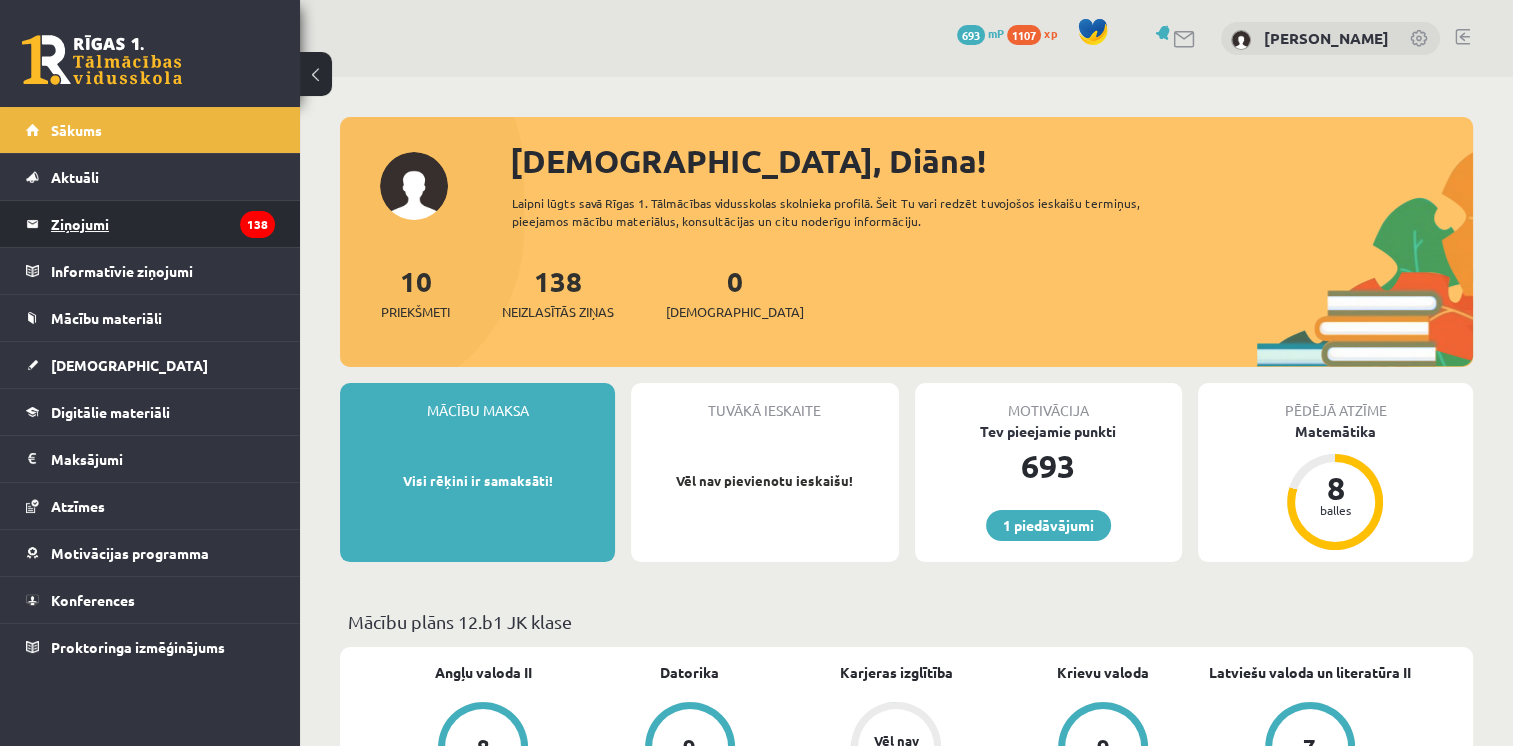 click on "Ziņojumi
138" at bounding box center (163, 224) 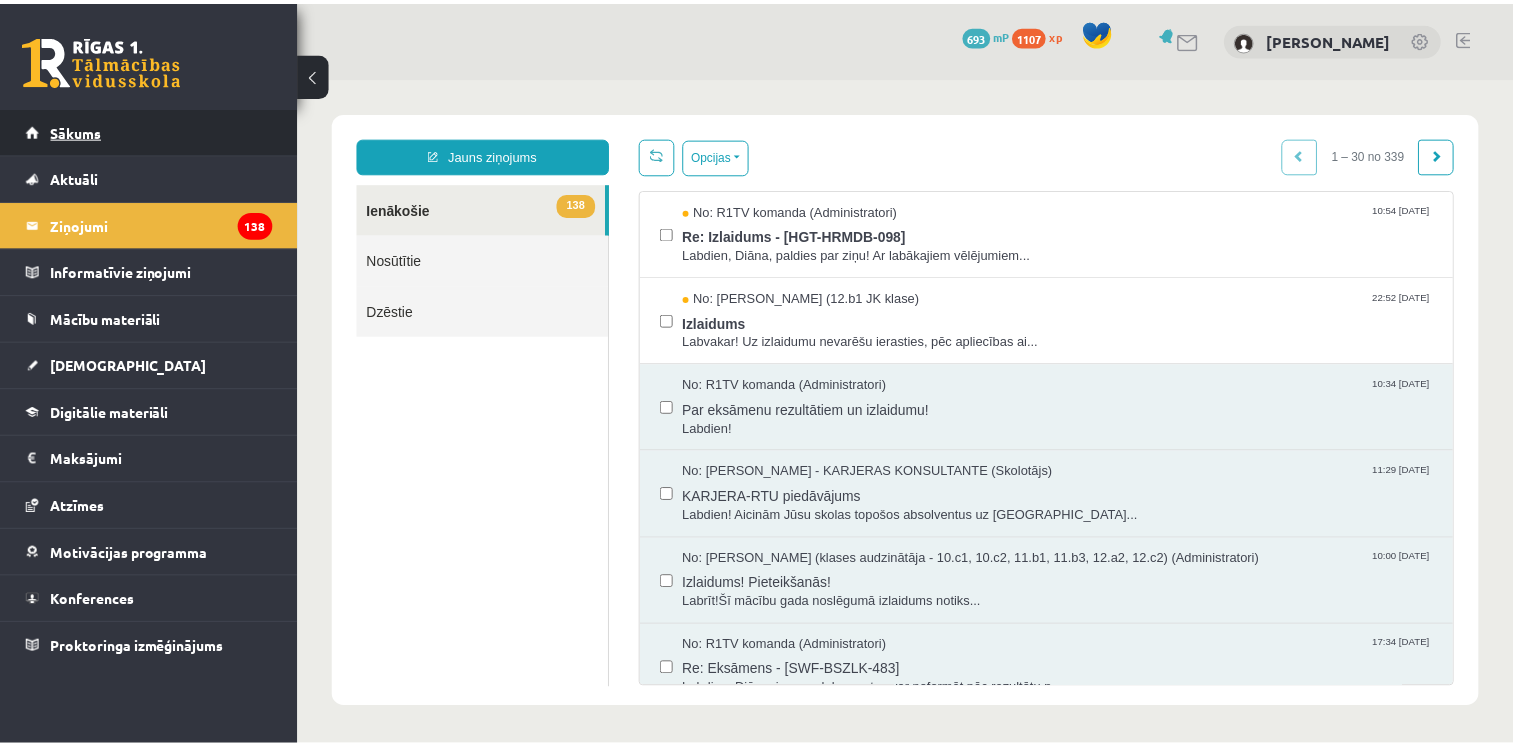 scroll, scrollTop: 0, scrollLeft: 0, axis: both 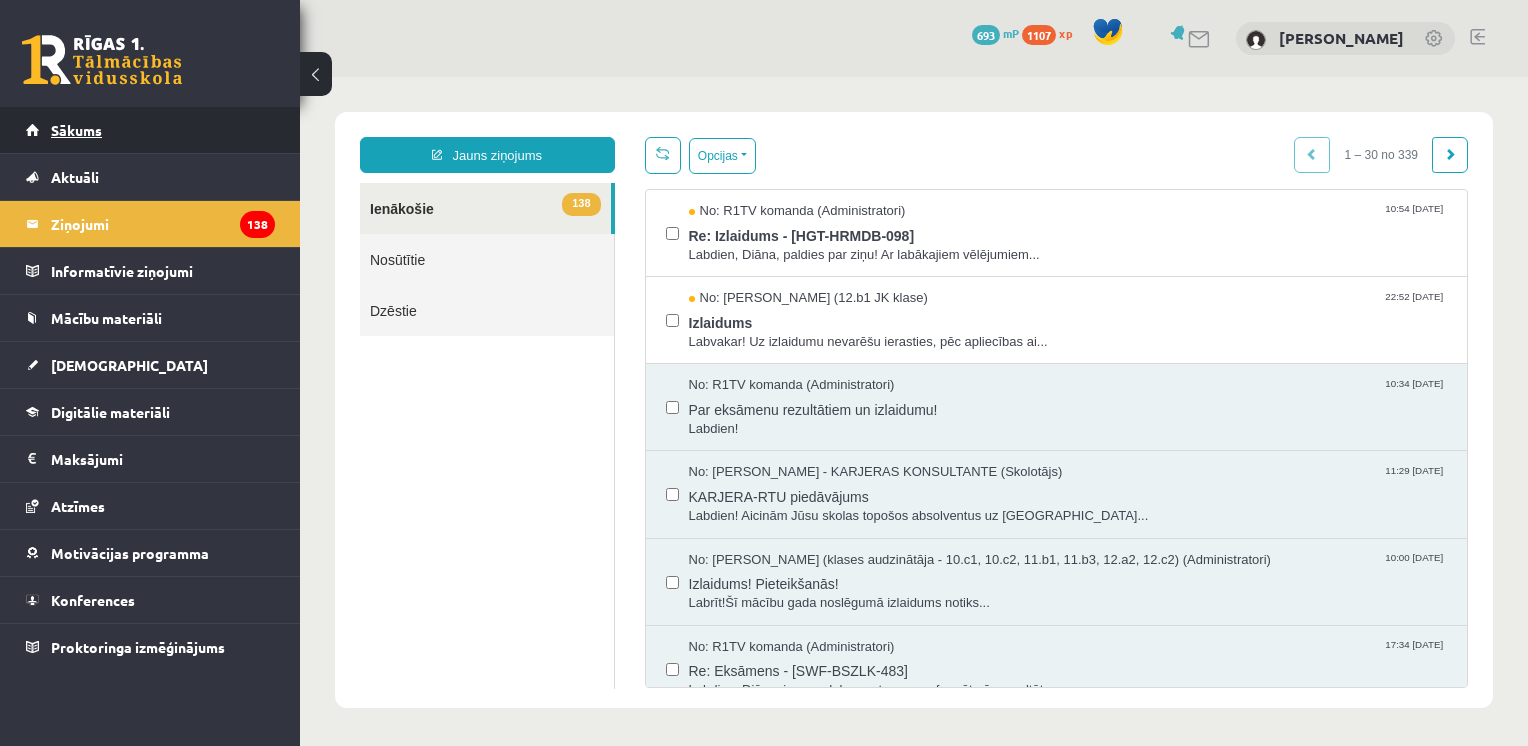 click on "Sākums" at bounding box center [150, 130] 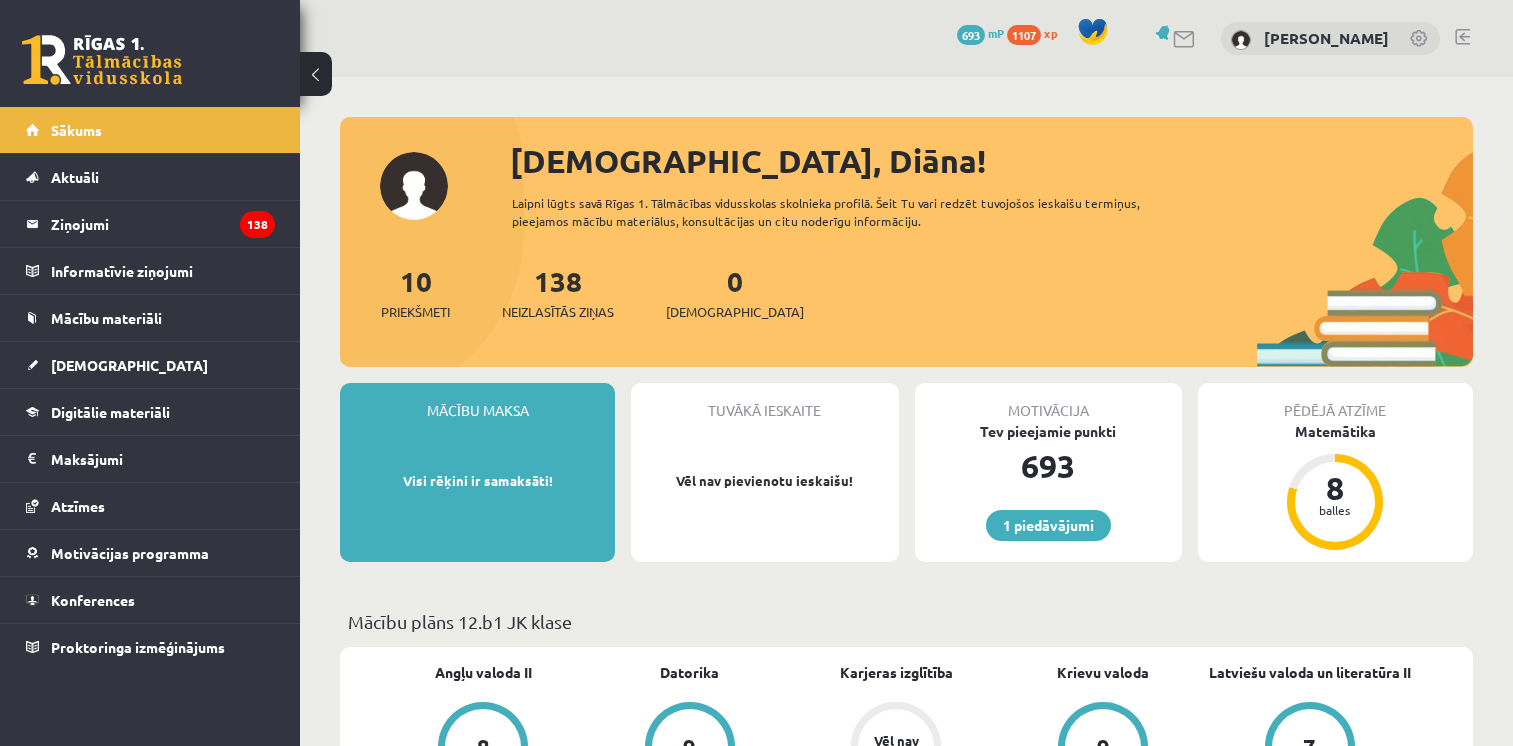 scroll, scrollTop: 0, scrollLeft: 0, axis: both 